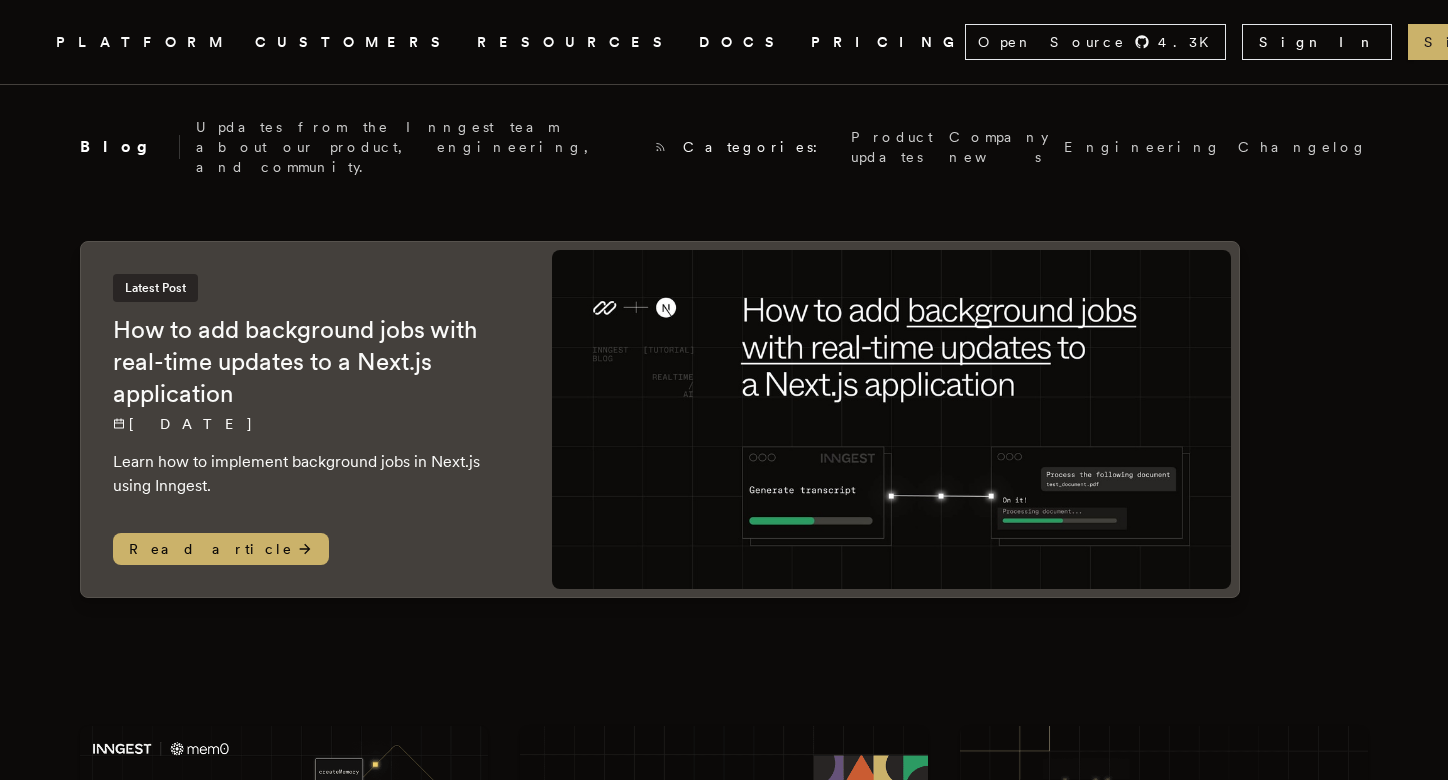 scroll, scrollTop: 0, scrollLeft: 0, axis: both 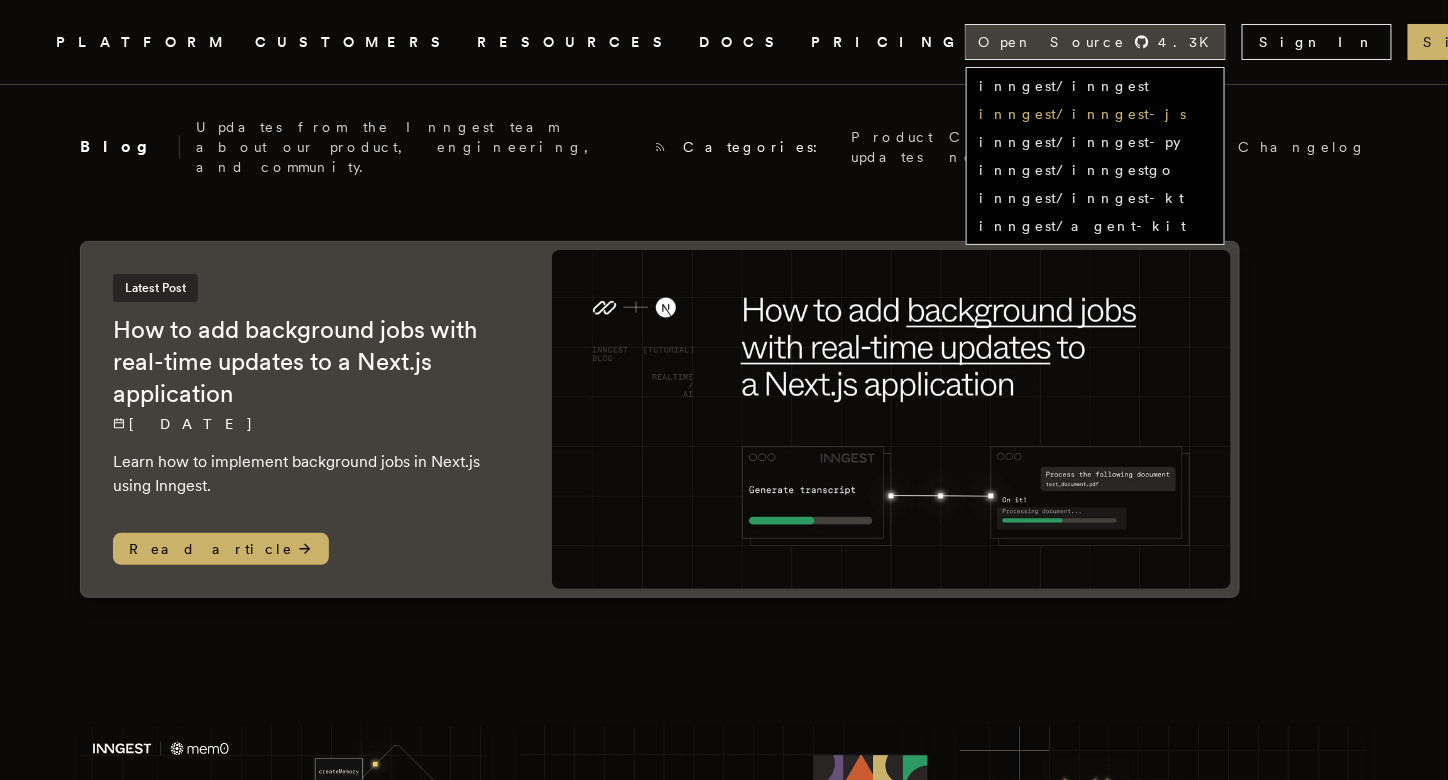 click on "inngest/inngest-js" at bounding box center (1082, 114) 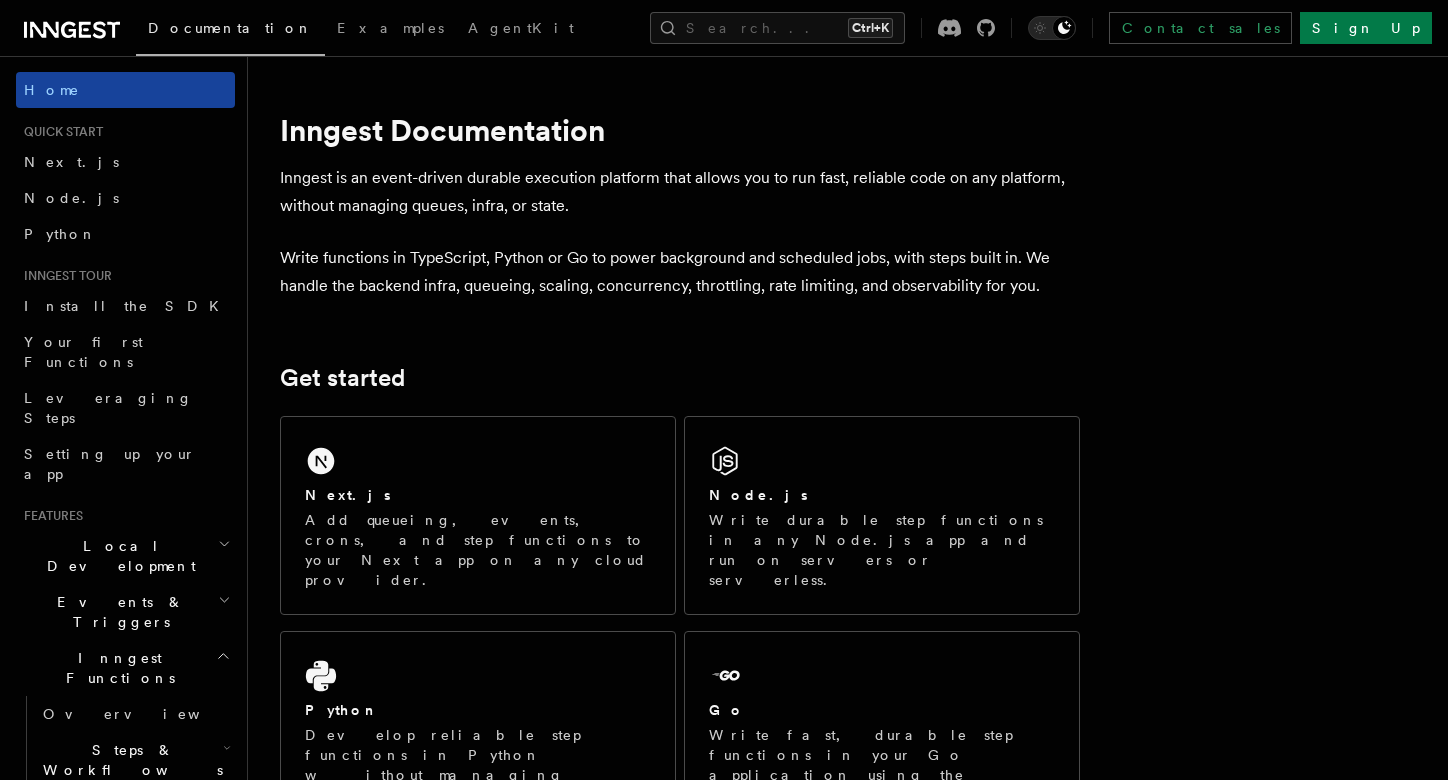 scroll, scrollTop: 0, scrollLeft: 0, axis: both 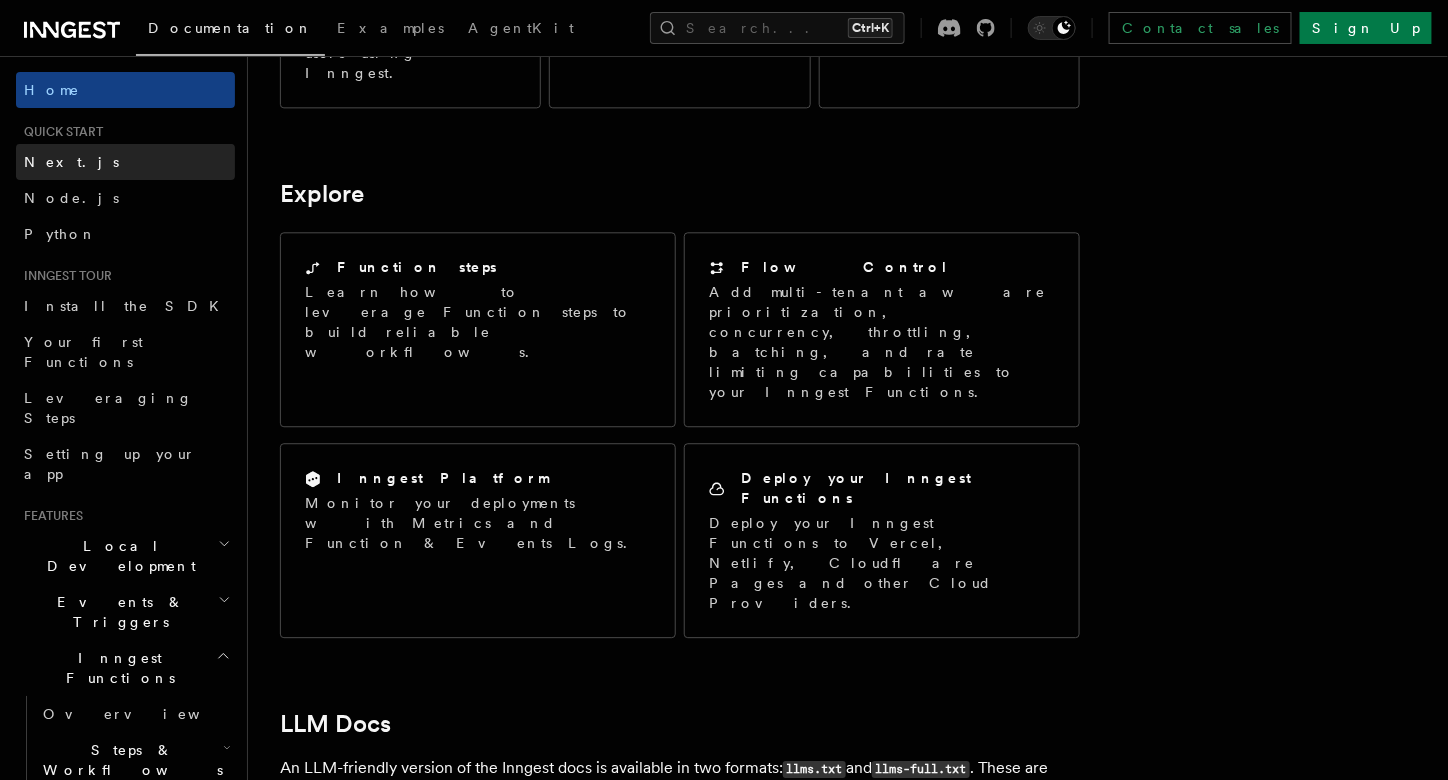click on "Next.js" at bounding box center (125, 162) 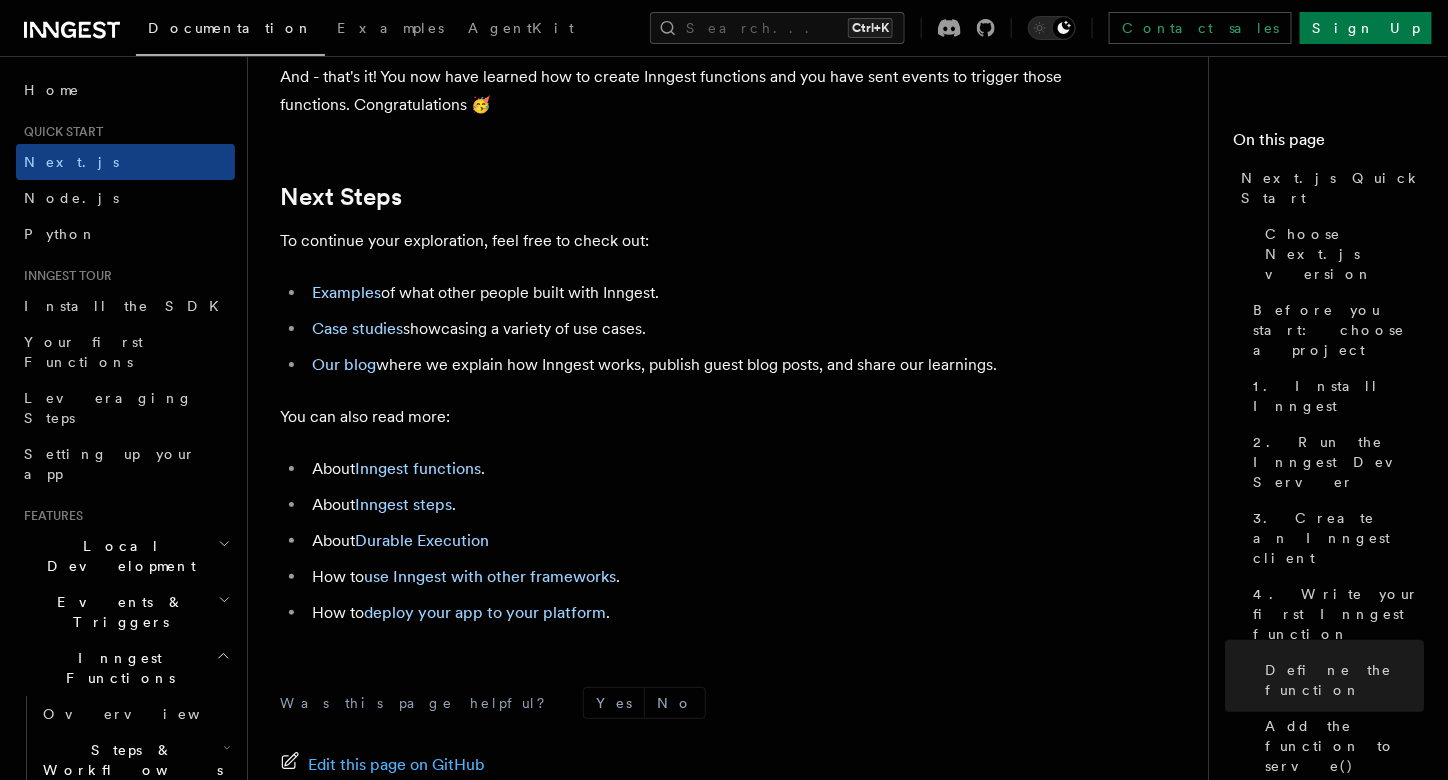 scroll, scrollTop: 12500, scrollLeft: 0, axis: vertical 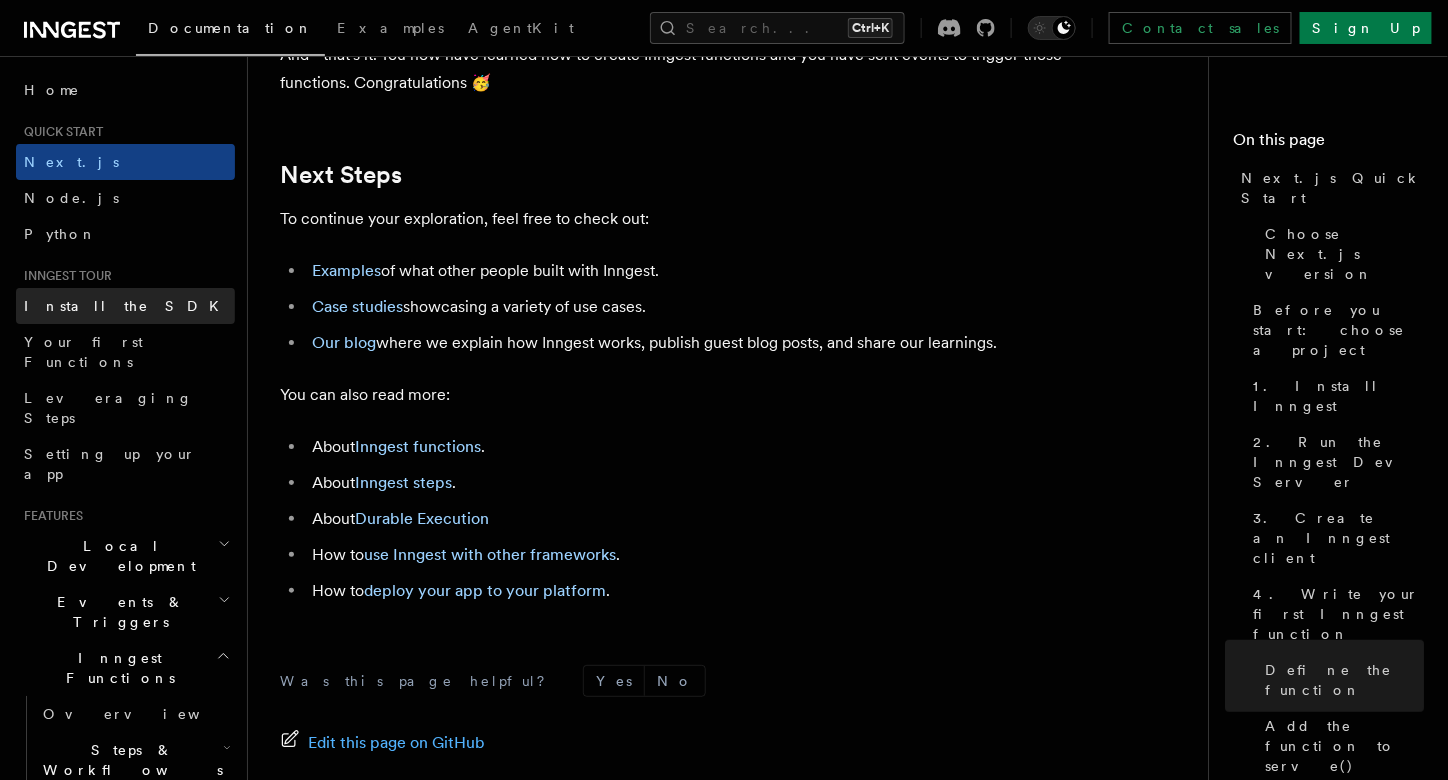 click on "Install the SDK" at bounding box center [127, 306] 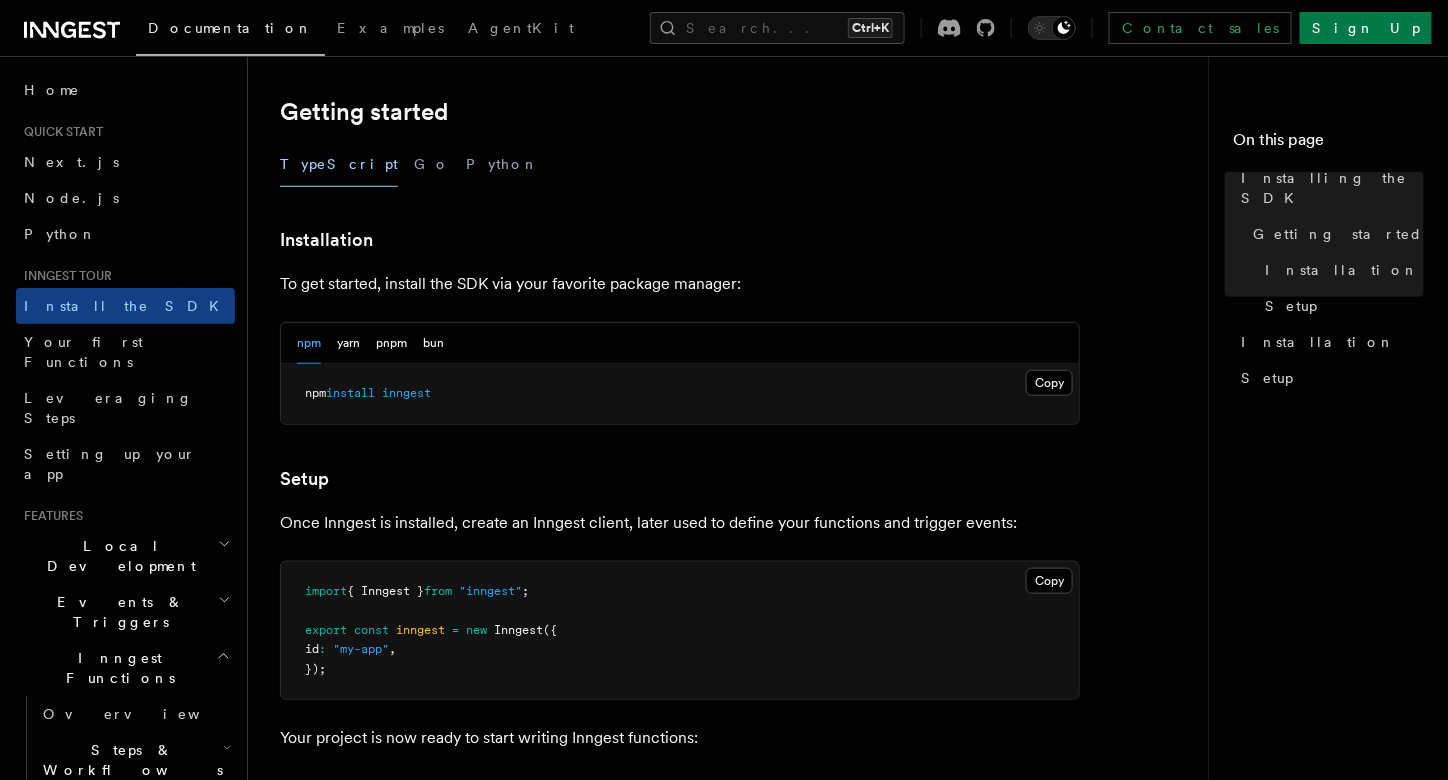 scroll, scrollTop: 400, scrollLeft: 0, axis: vertical 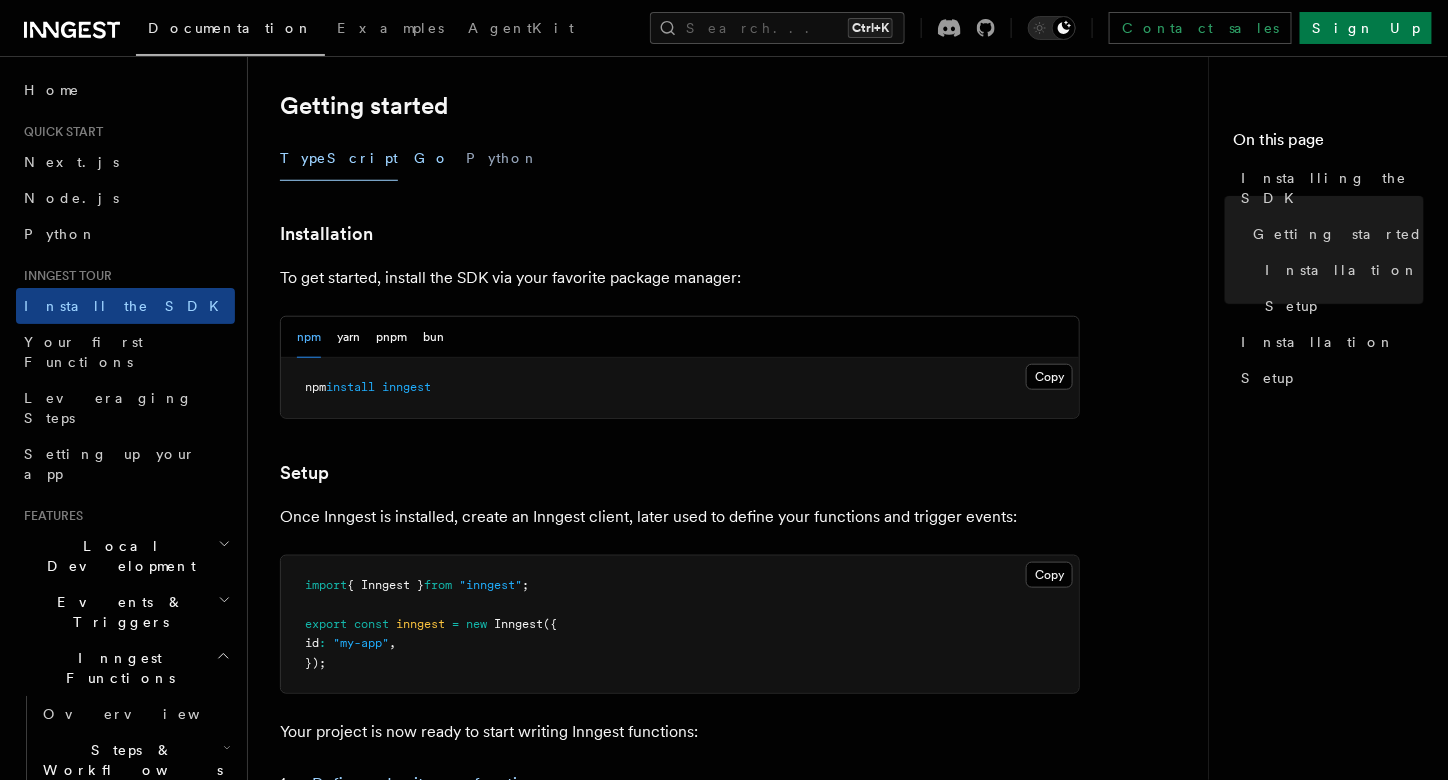 click on "Go" at bounding box center [432, 158] 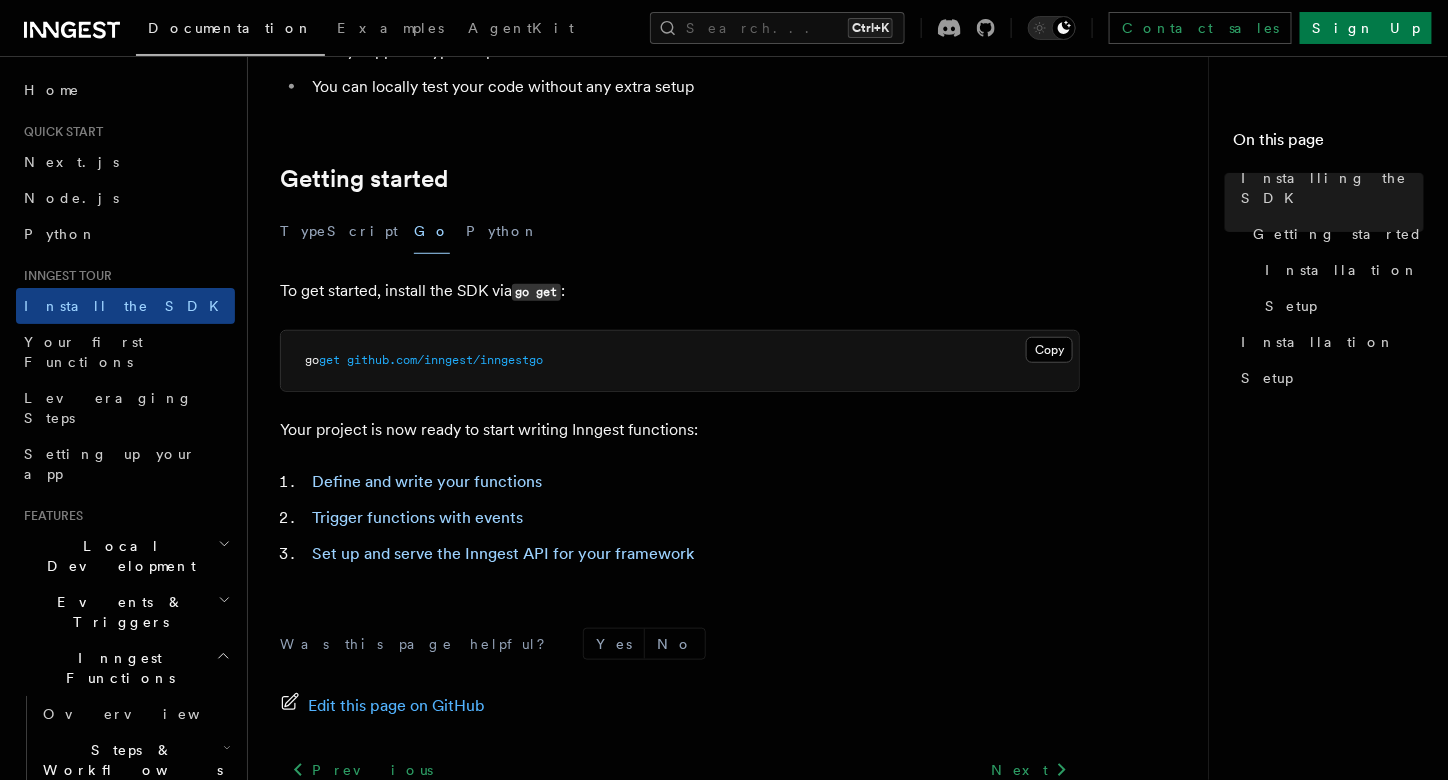 scroll, scrollTop: 300, scrollLeft: 0, axis: vertical 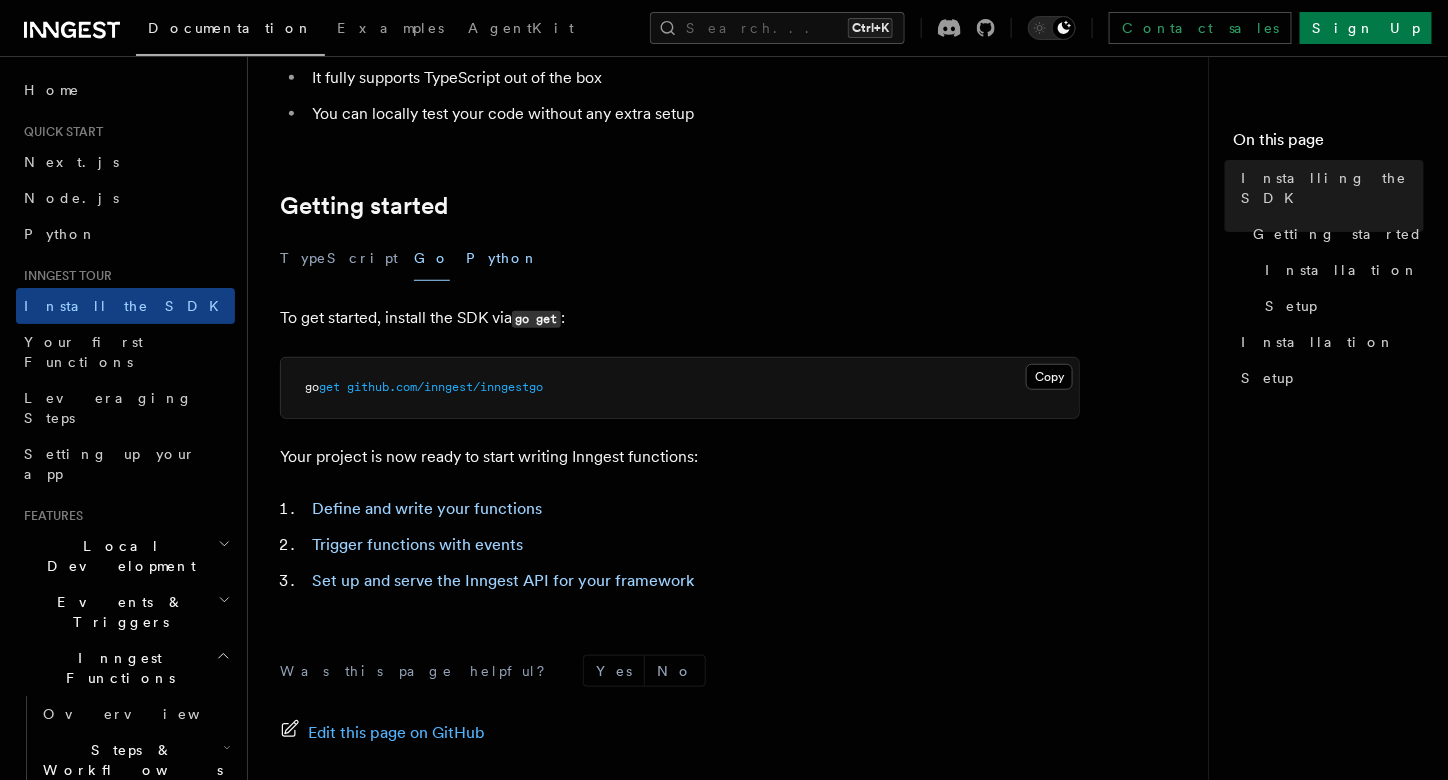 click on "Python" at bounding box center (502, 258) 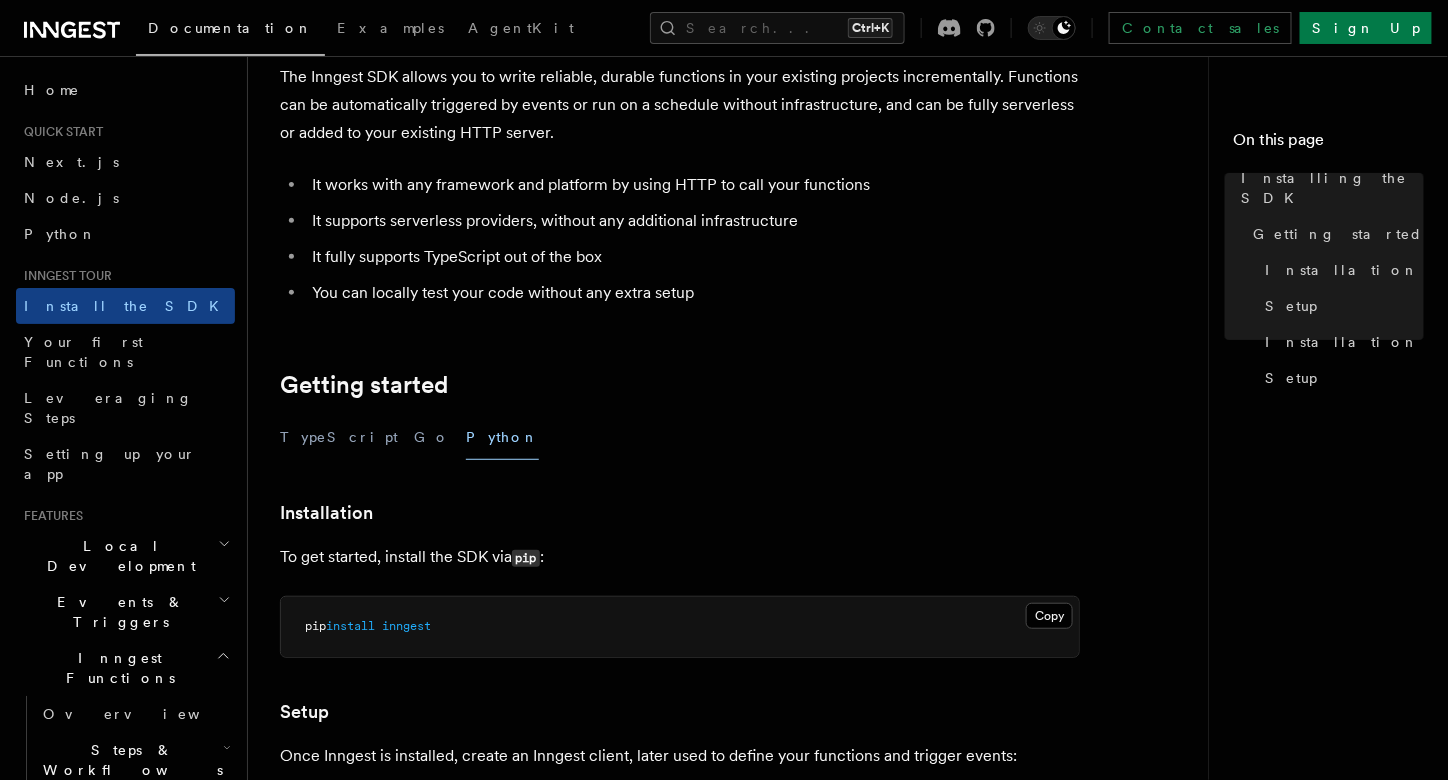 scroll, scrollTop: 100, scrollLeft: 0, axis: vertical 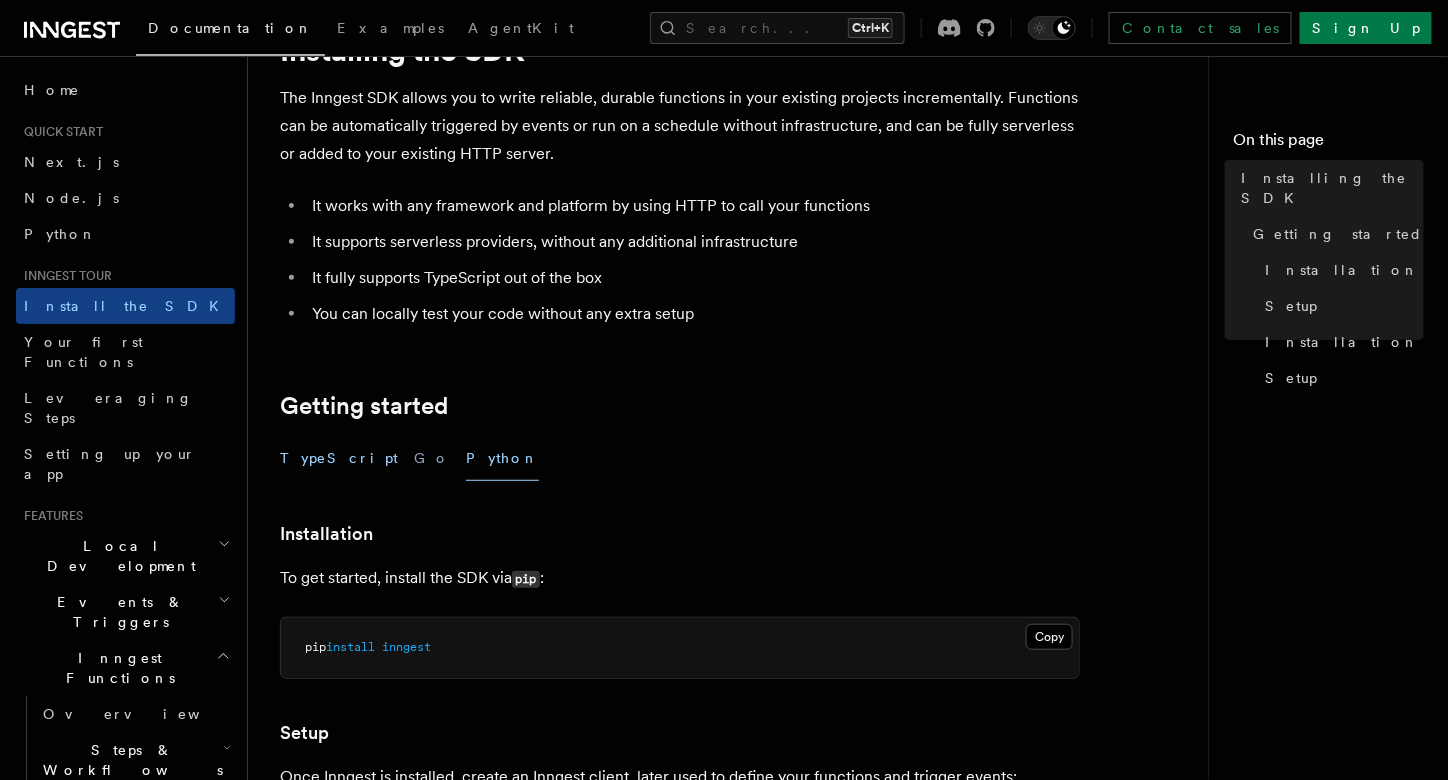 click on "TypeScript" at bounding box center [339, 458] 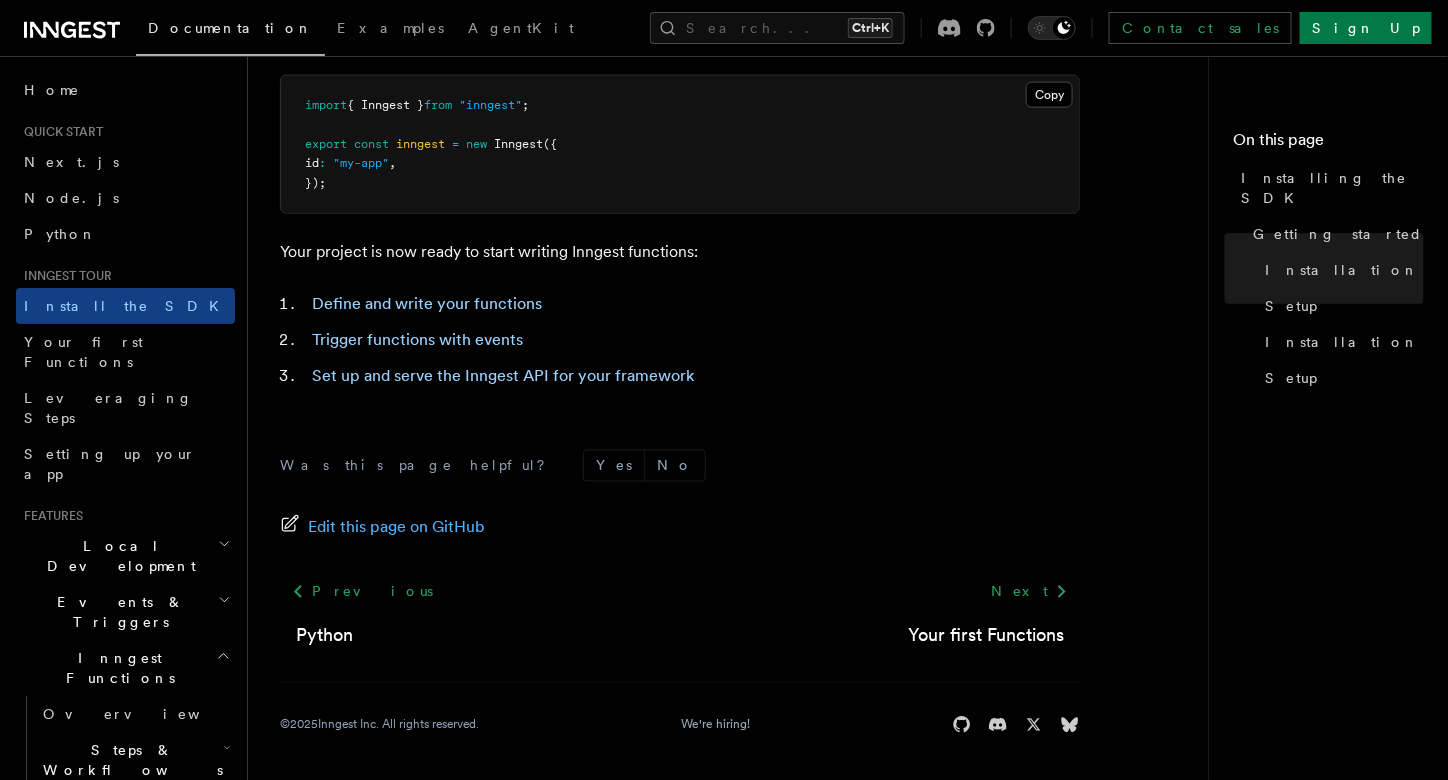 scroll, scrollTop: 880, scrollLeft: 0, axis: vertical 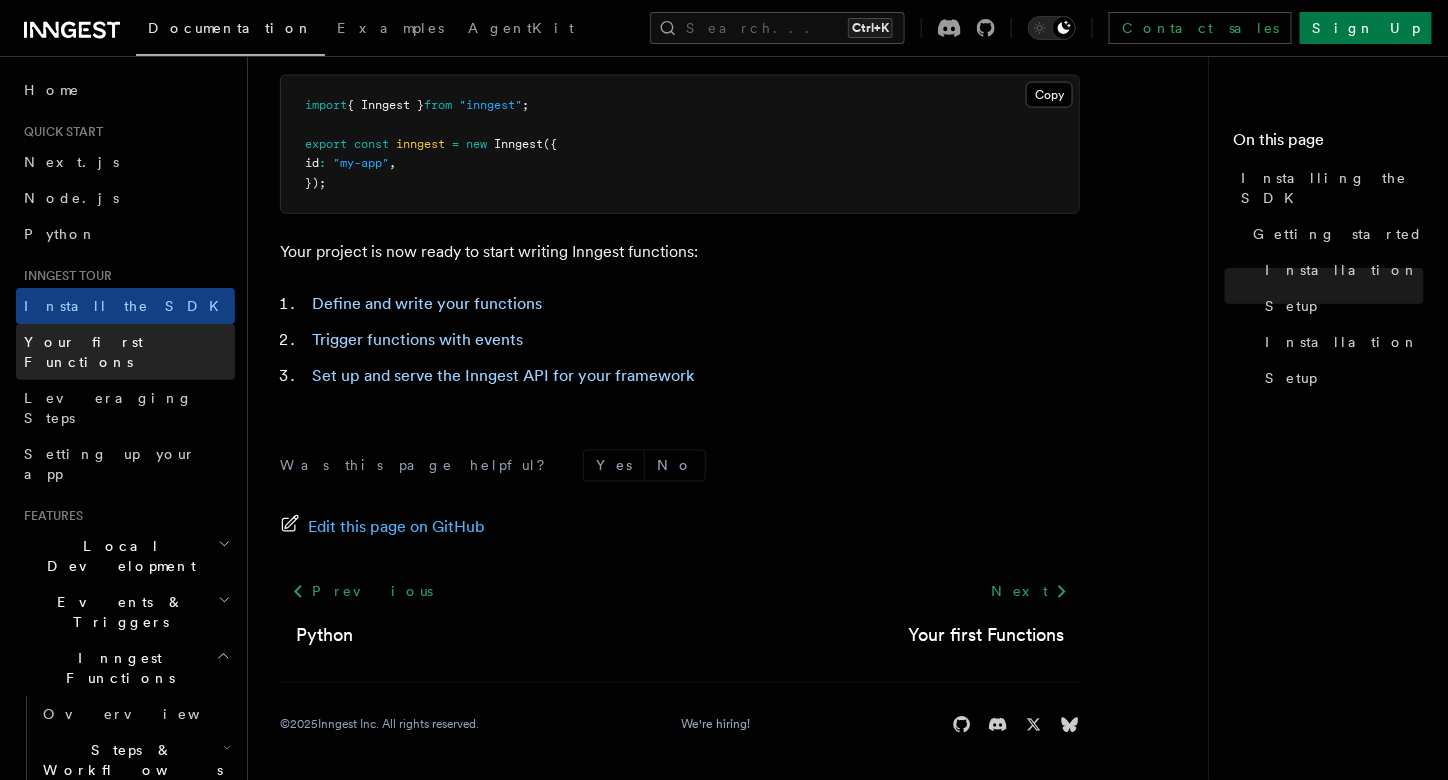 click on "Your first Functions" at bounding box center [83, 352] 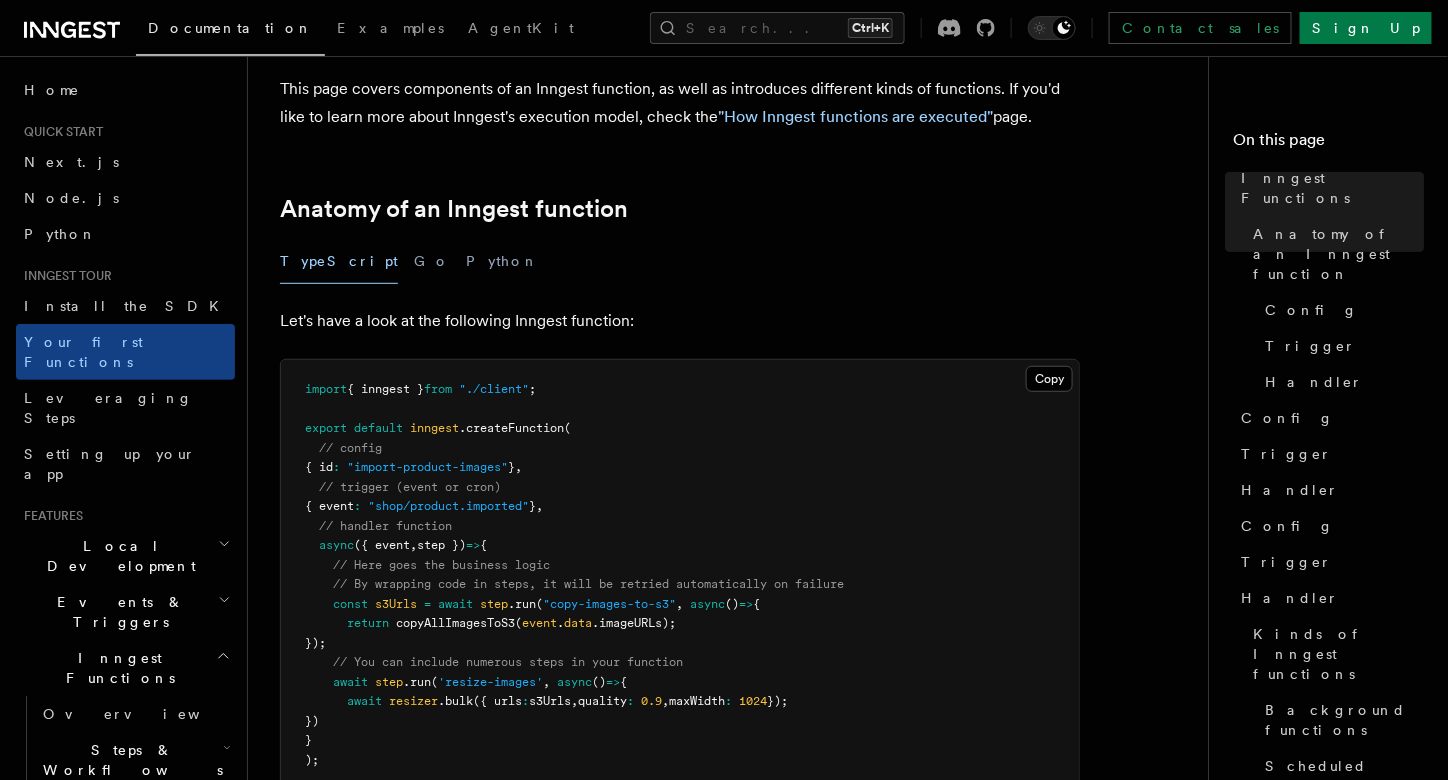 scroll, scrollTop: 400, scrollLeft: 0, axis: vertical 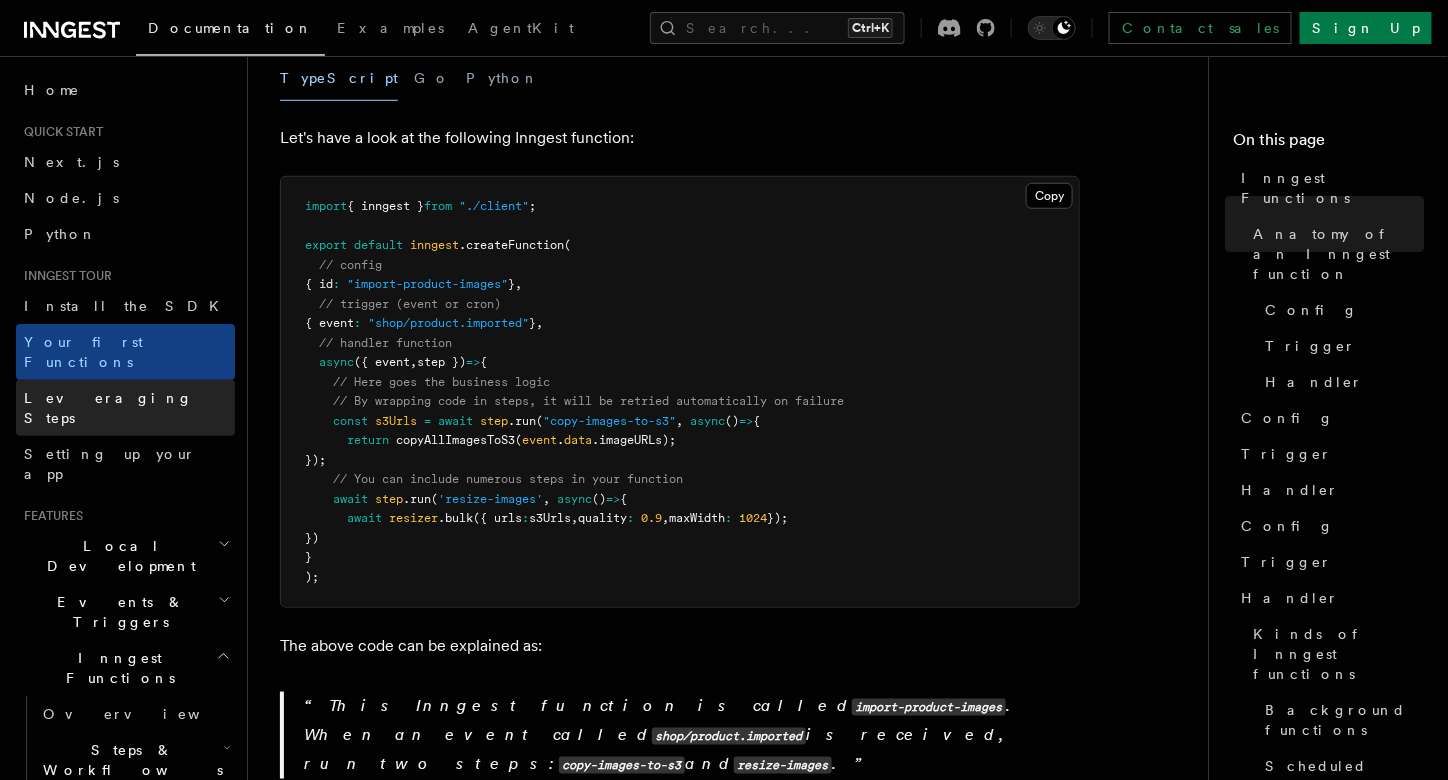click on "Leveraging Steps" at bounding box center [108, 408] 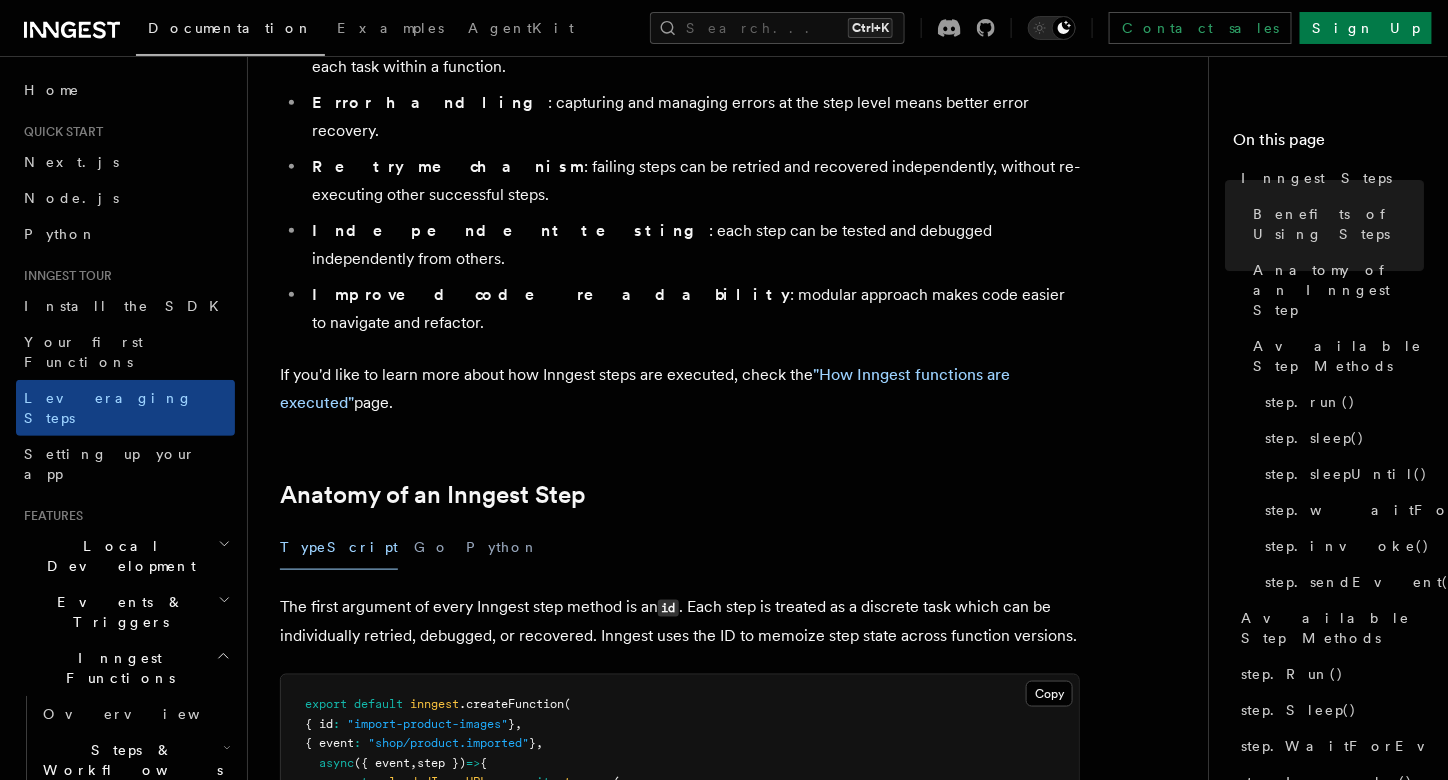 scroll, scrollTop: 600, scrollLeft: 0, axis: vertical 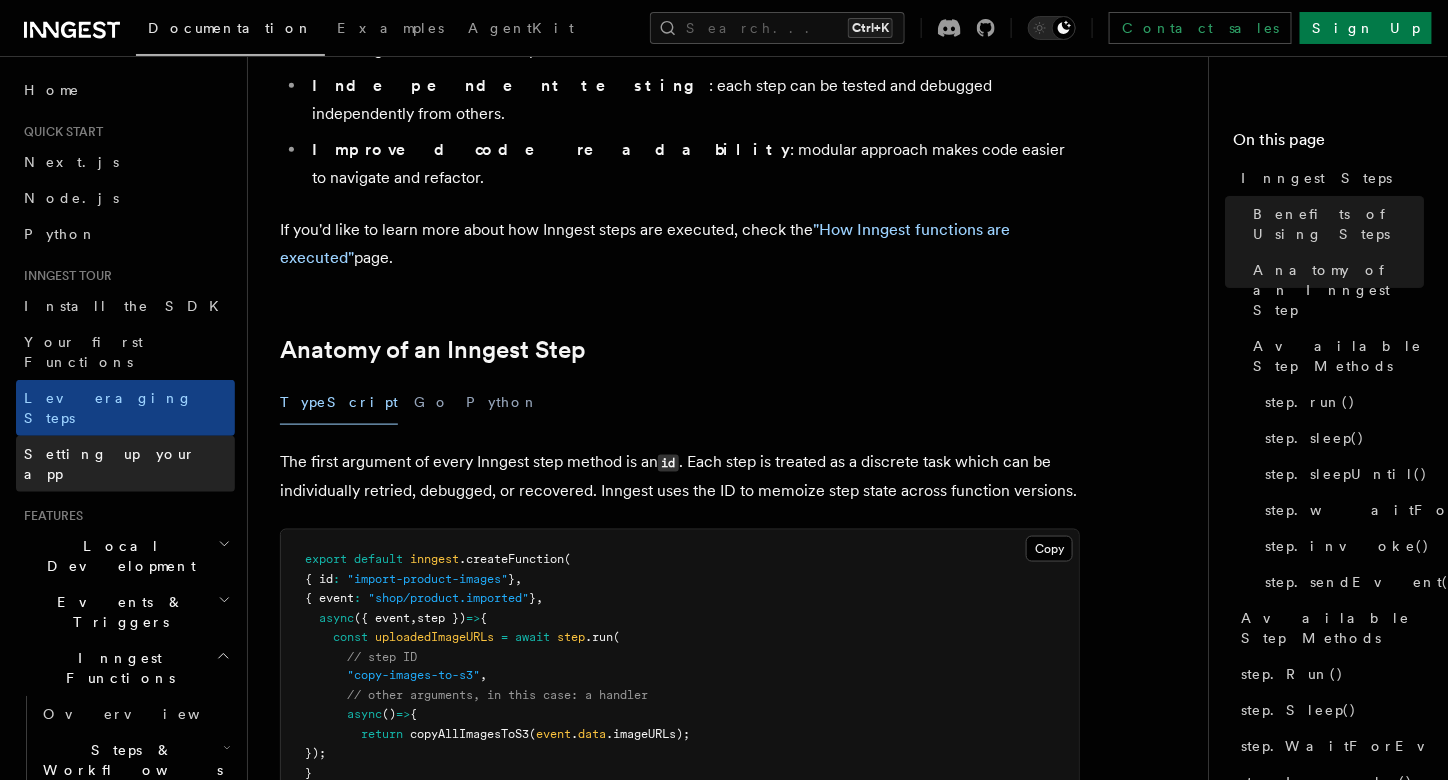 click on "Setting up your app" at bounding box center (125, 464) 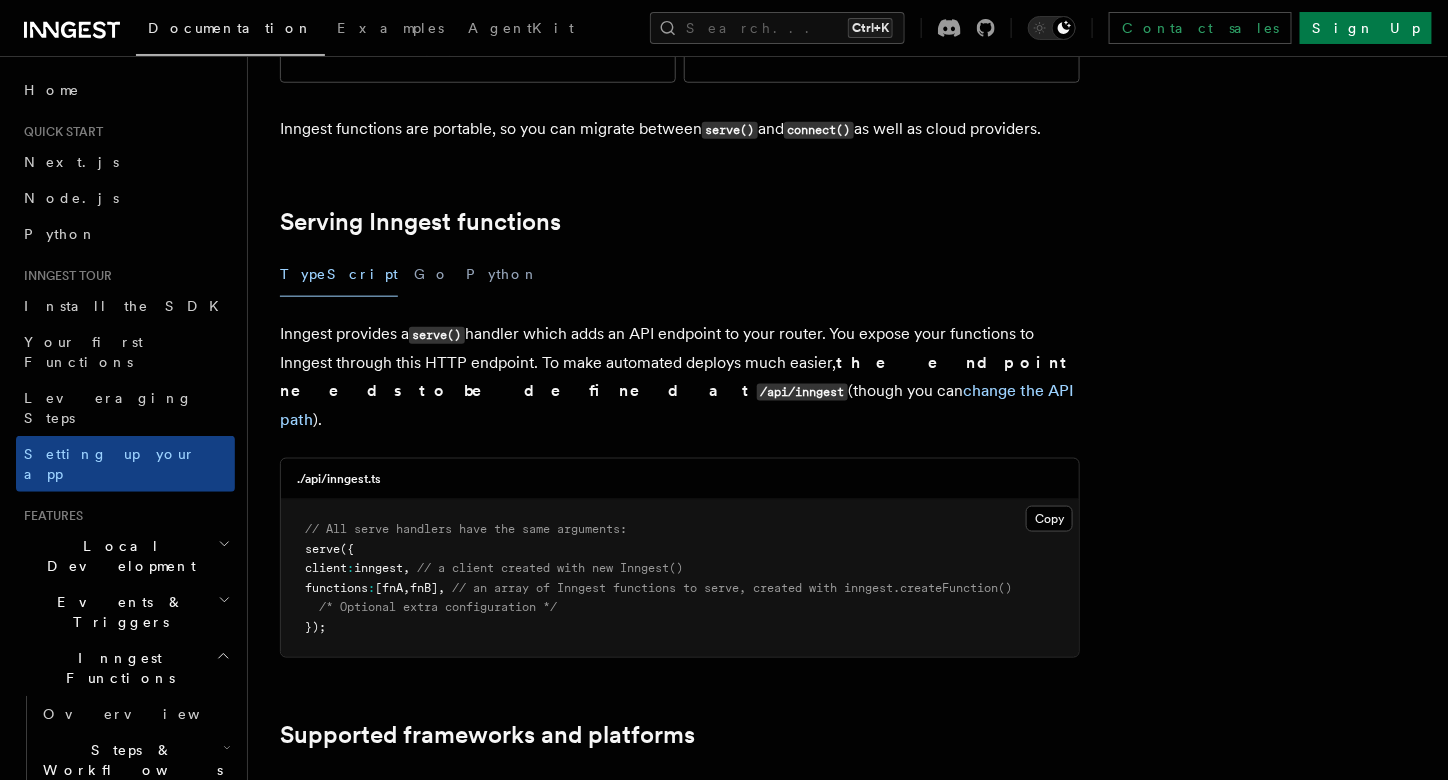 scroll, scrollTop: 0, scrollLeft: 0, axis: both 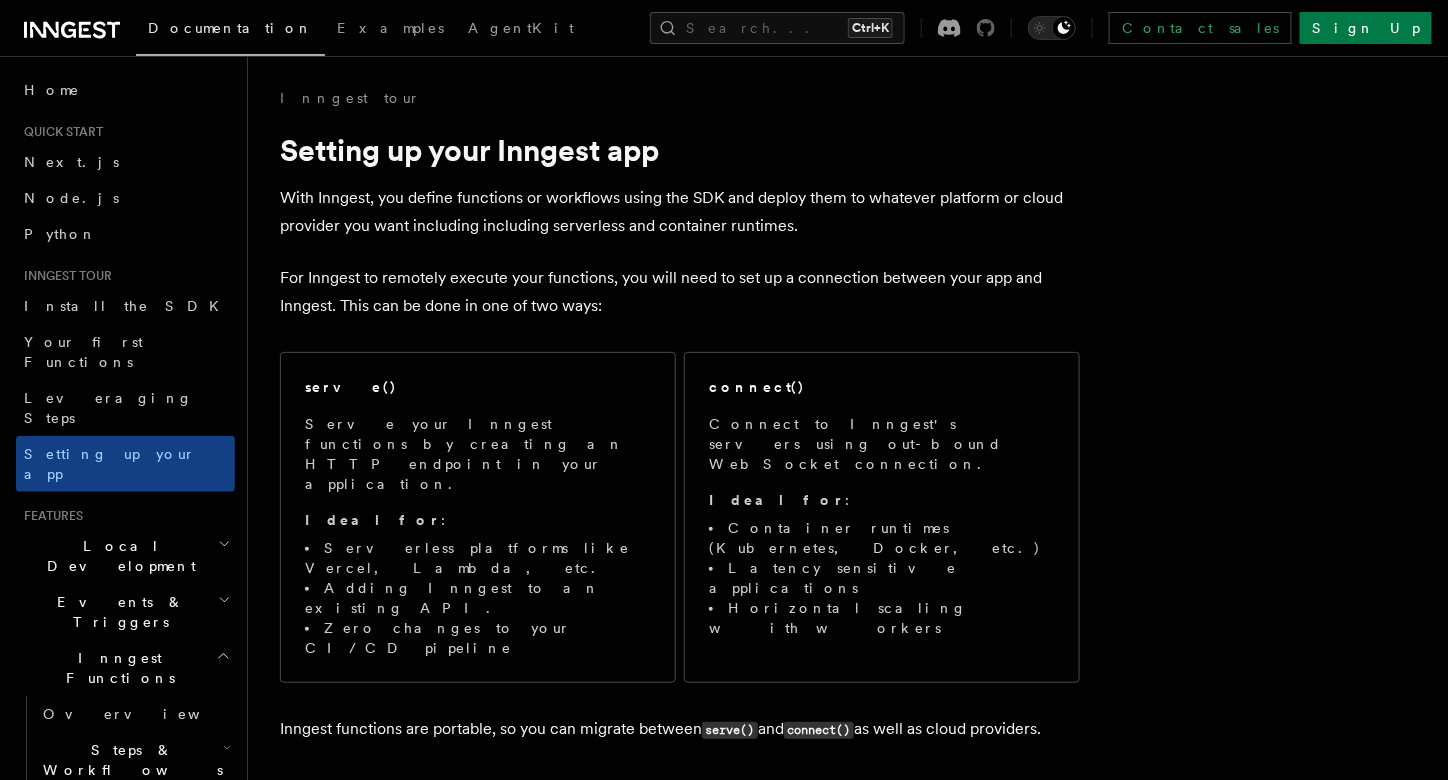 click 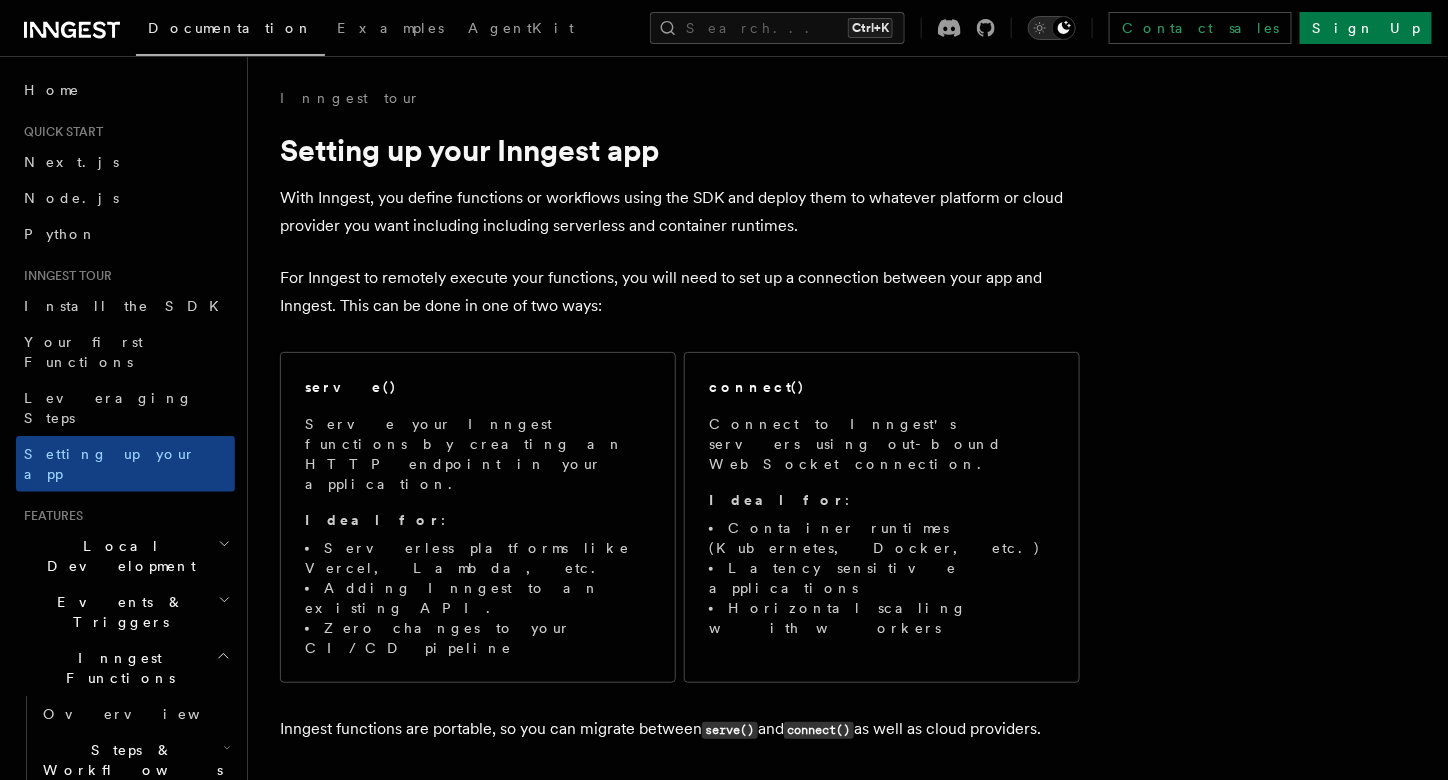 click 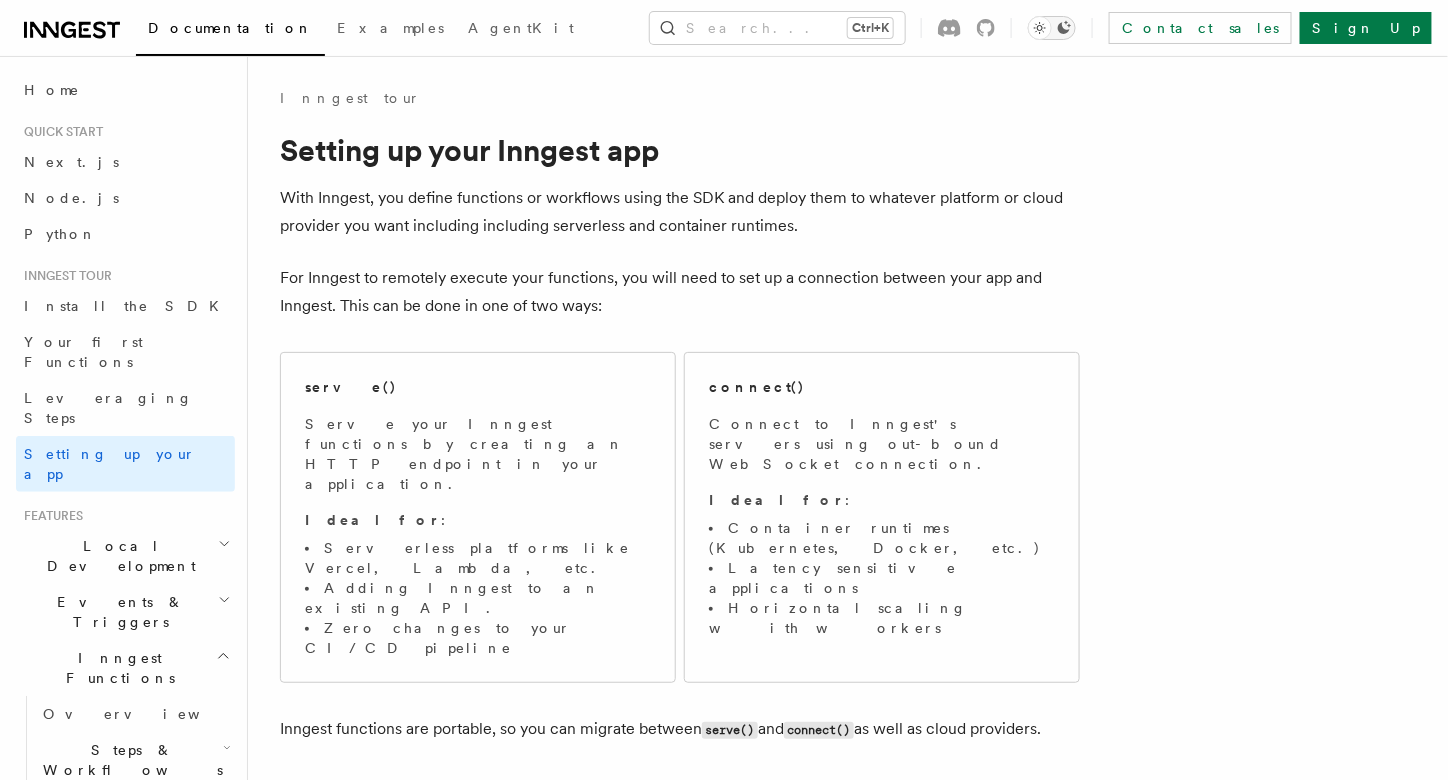 click 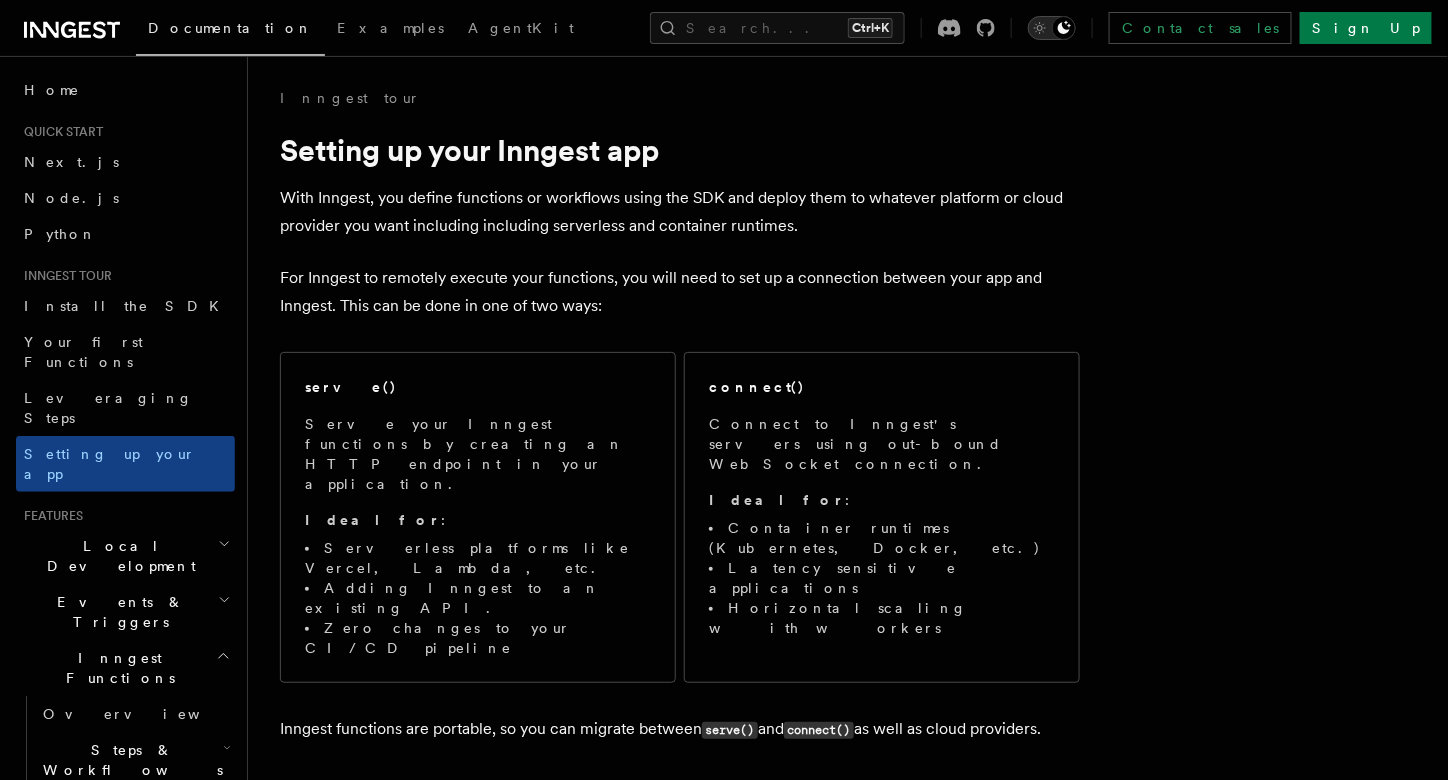 click at bounding box center [1052, 28] 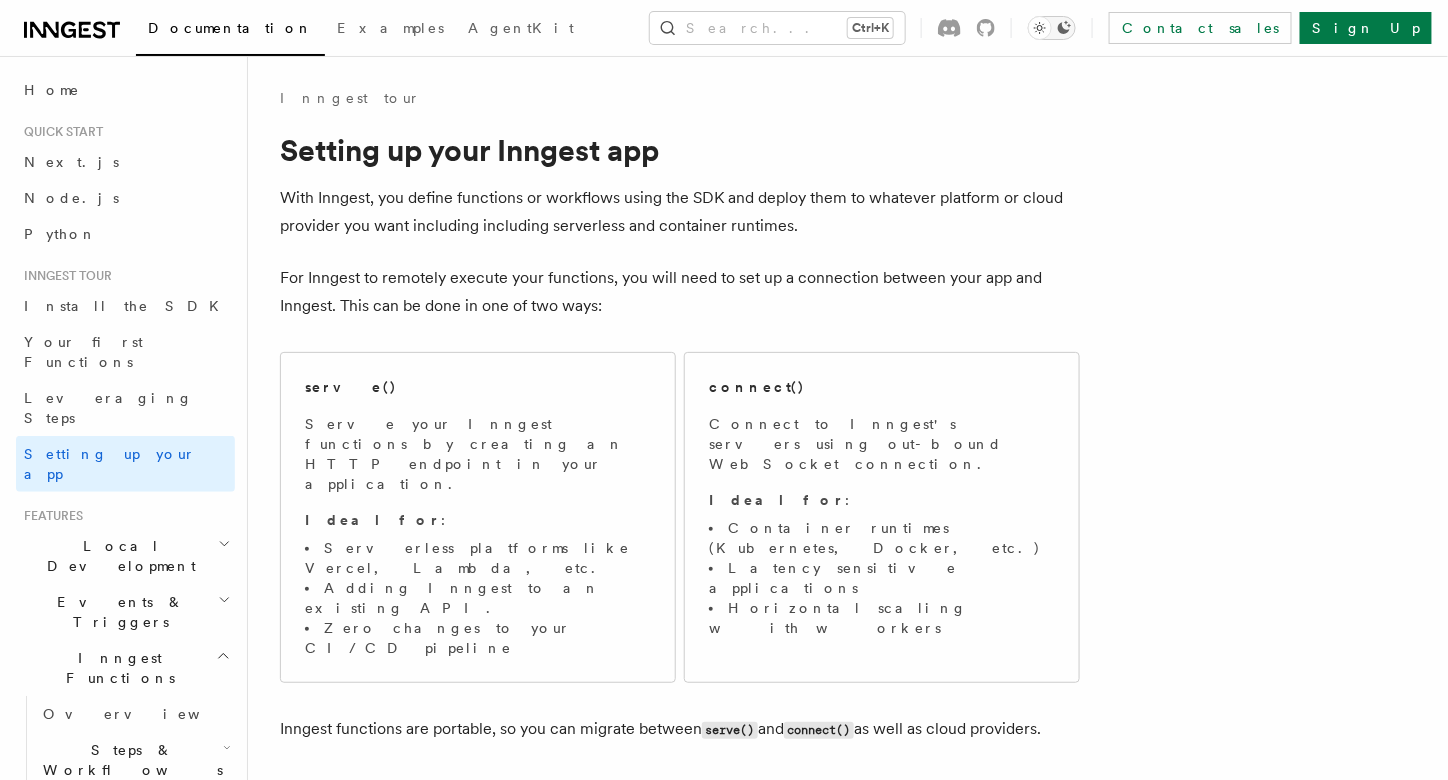 click at bounding box center (1052, 28) 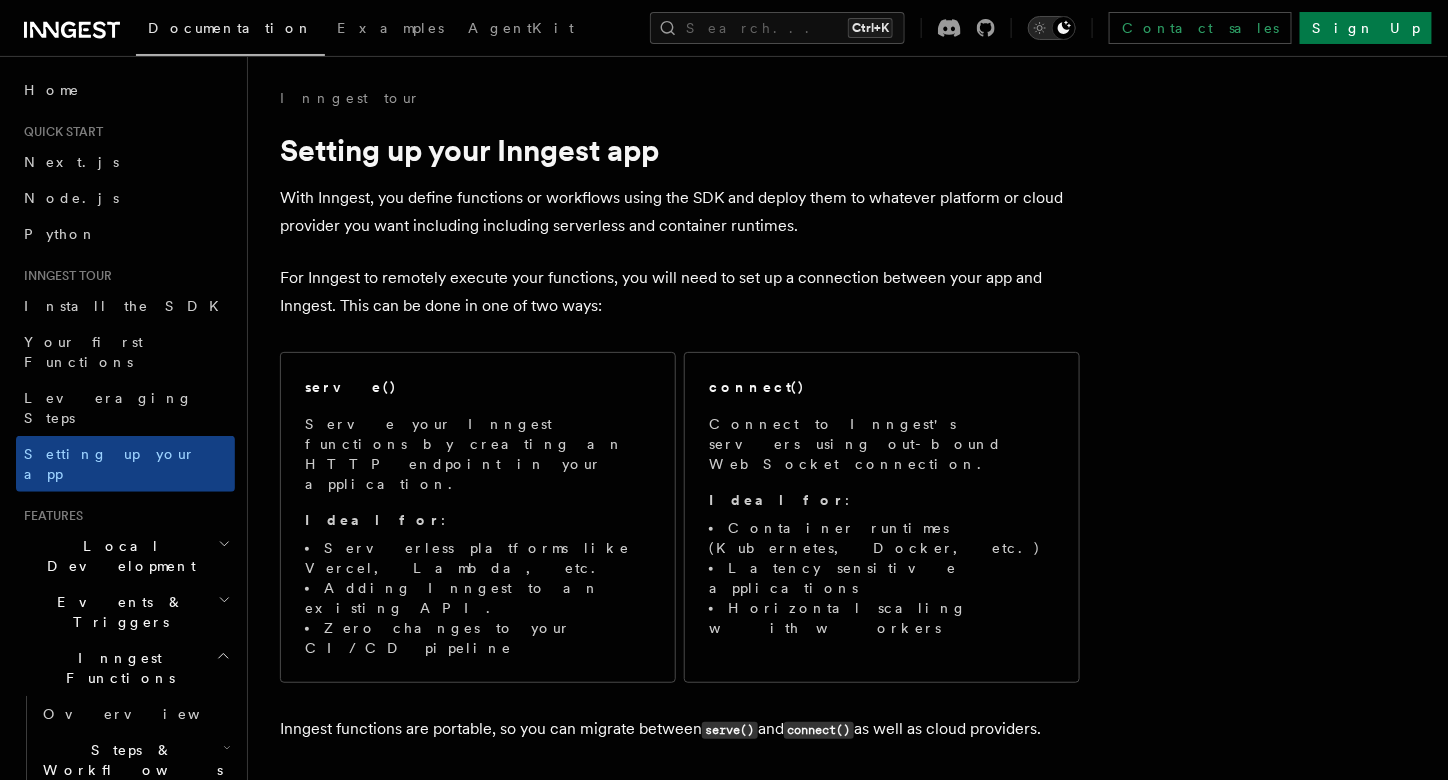 click at bounding box center [1052, 28] 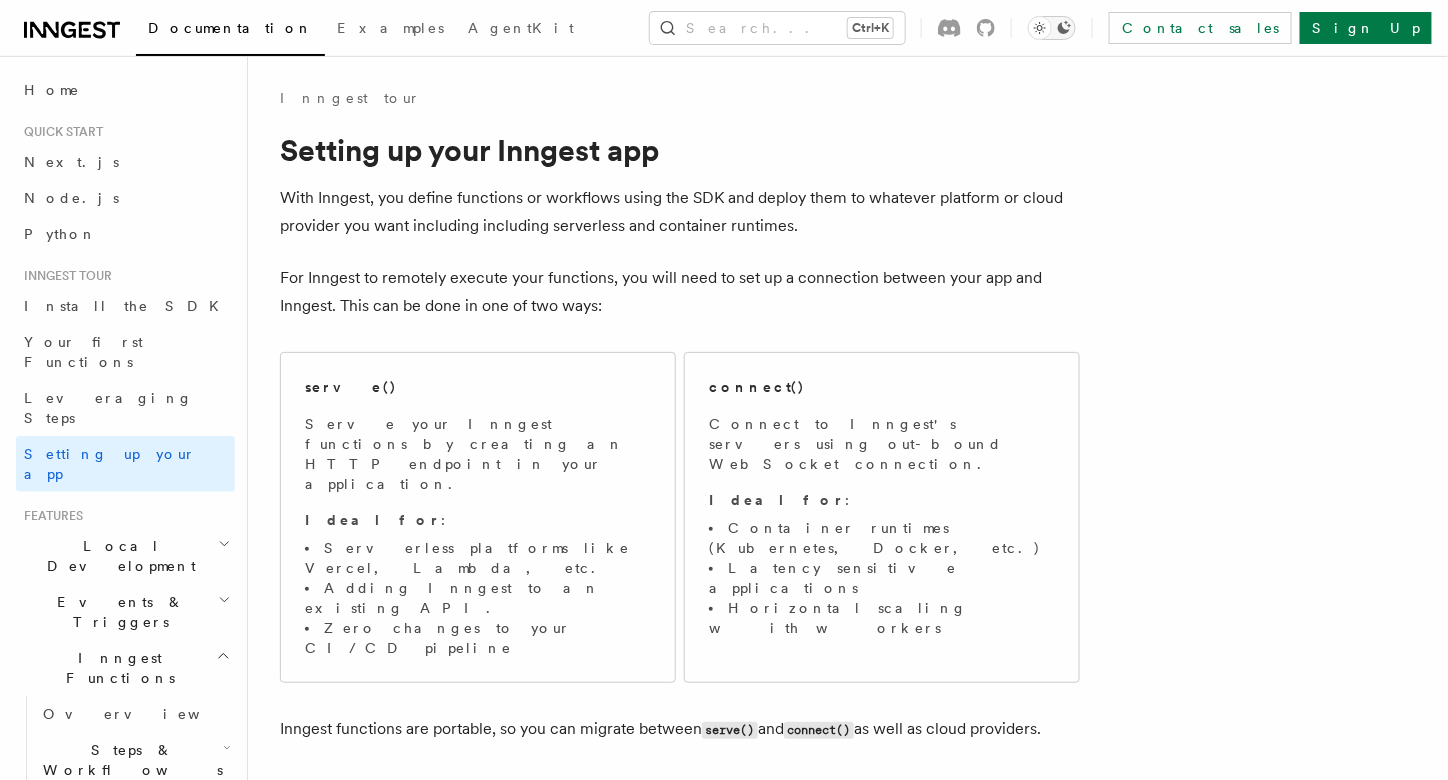 click at bounding box center (1052, 28) 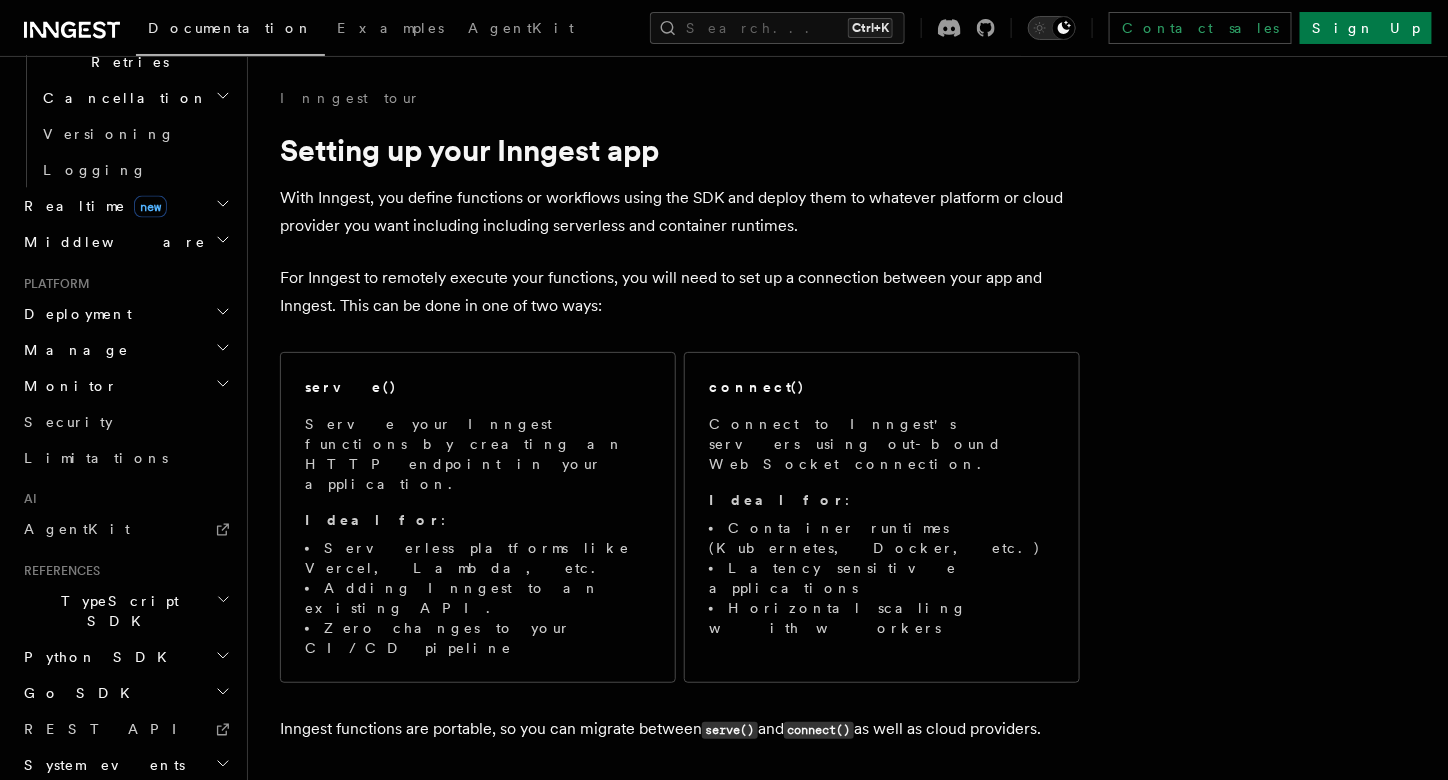scroll, scrollTop: 720, scrollLeft: 0, axis: vertical 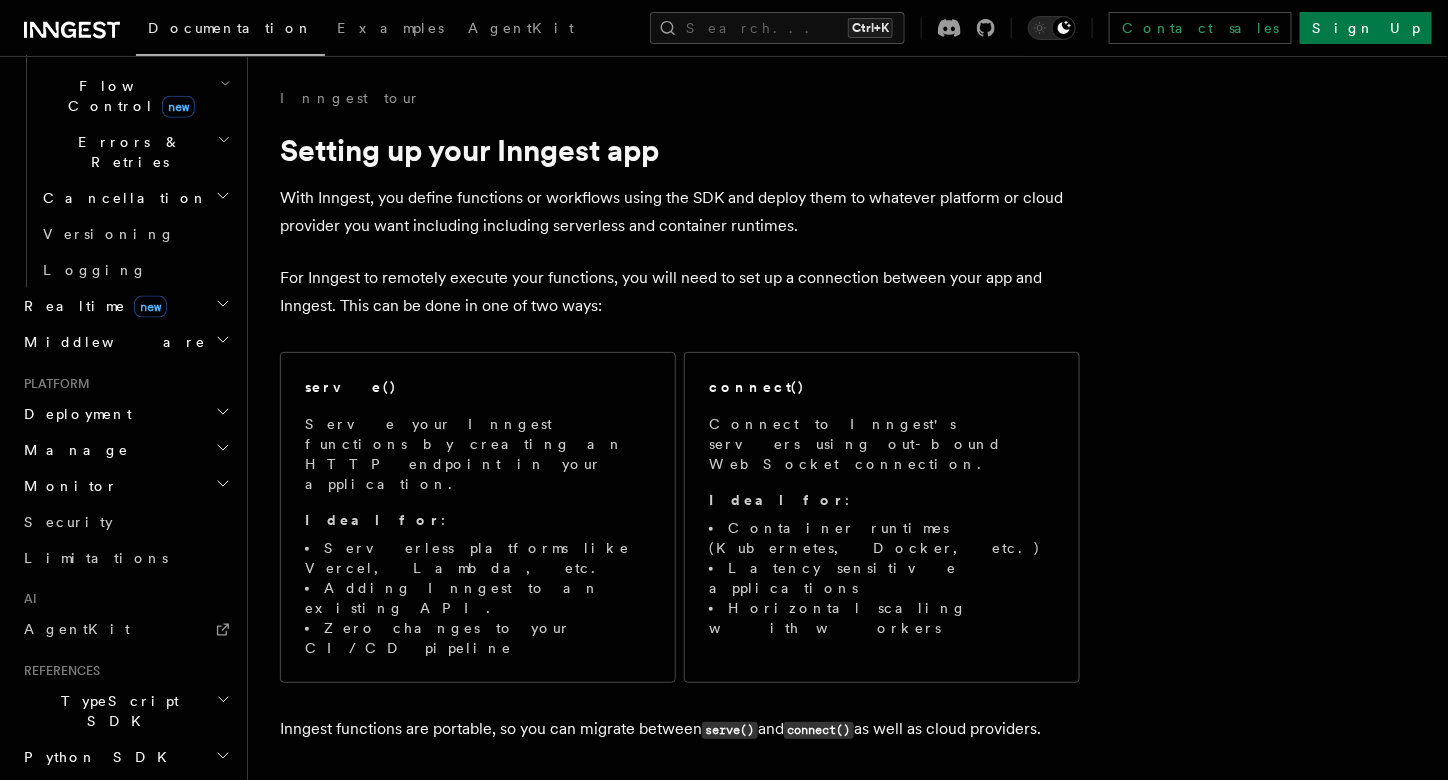 click 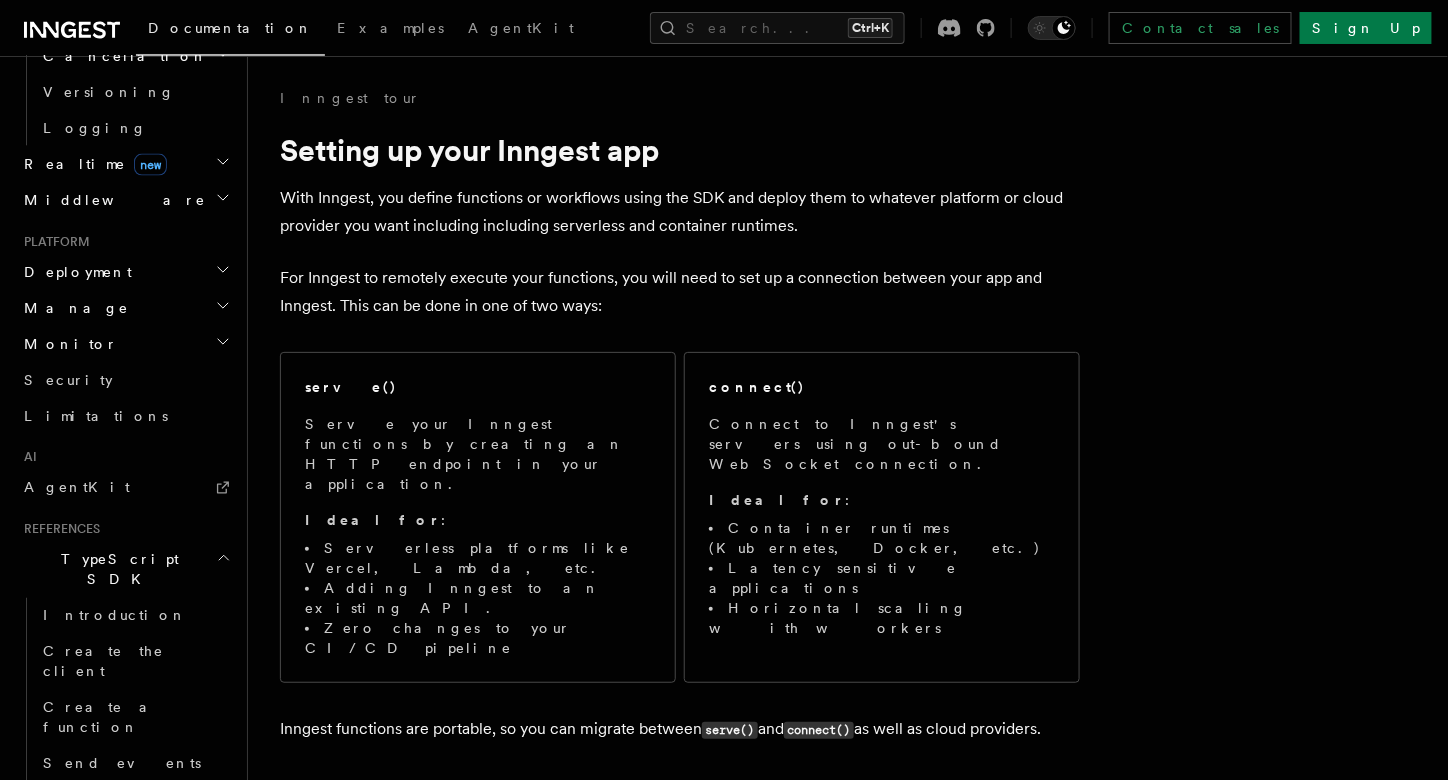 scroll, scrollTop: 820, scrollLeft: 0, axis: vertical 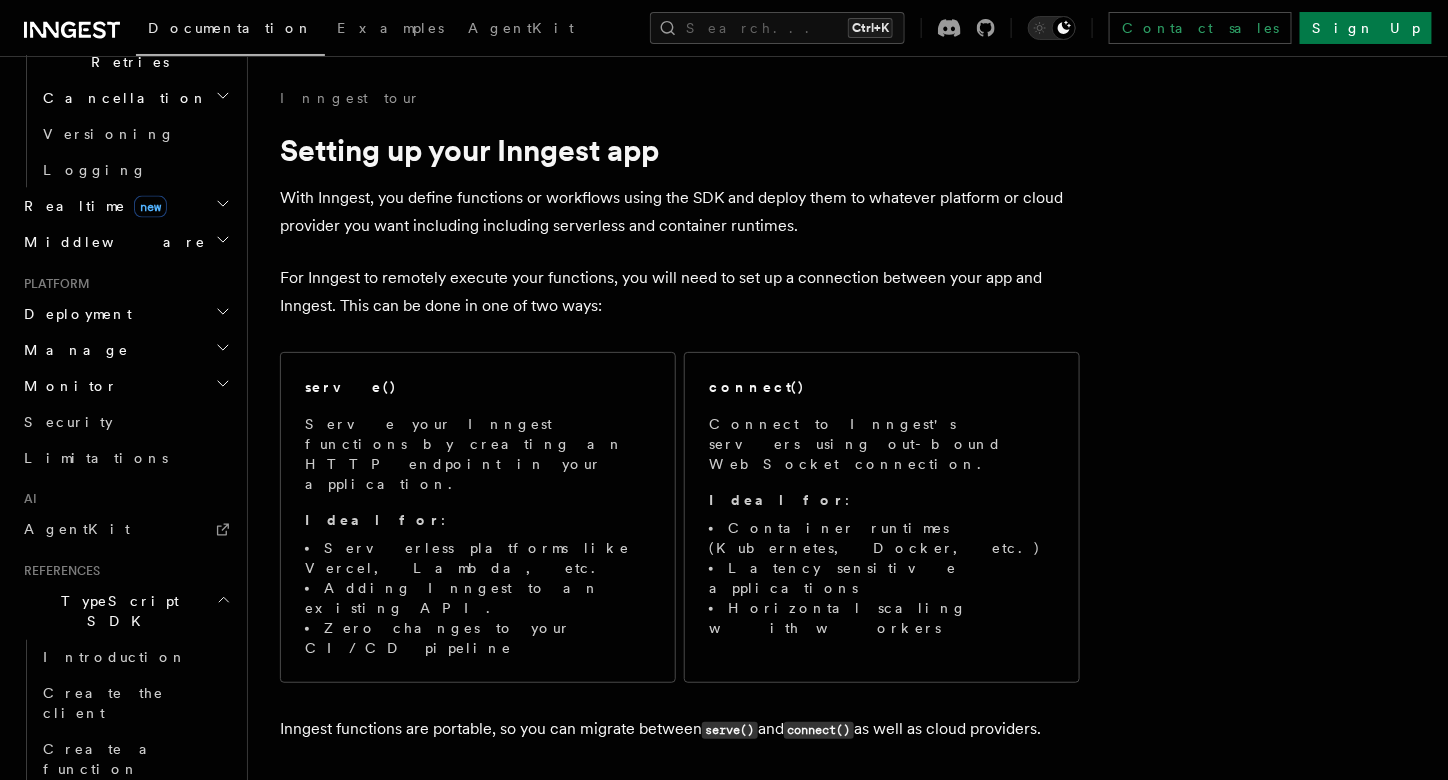 click 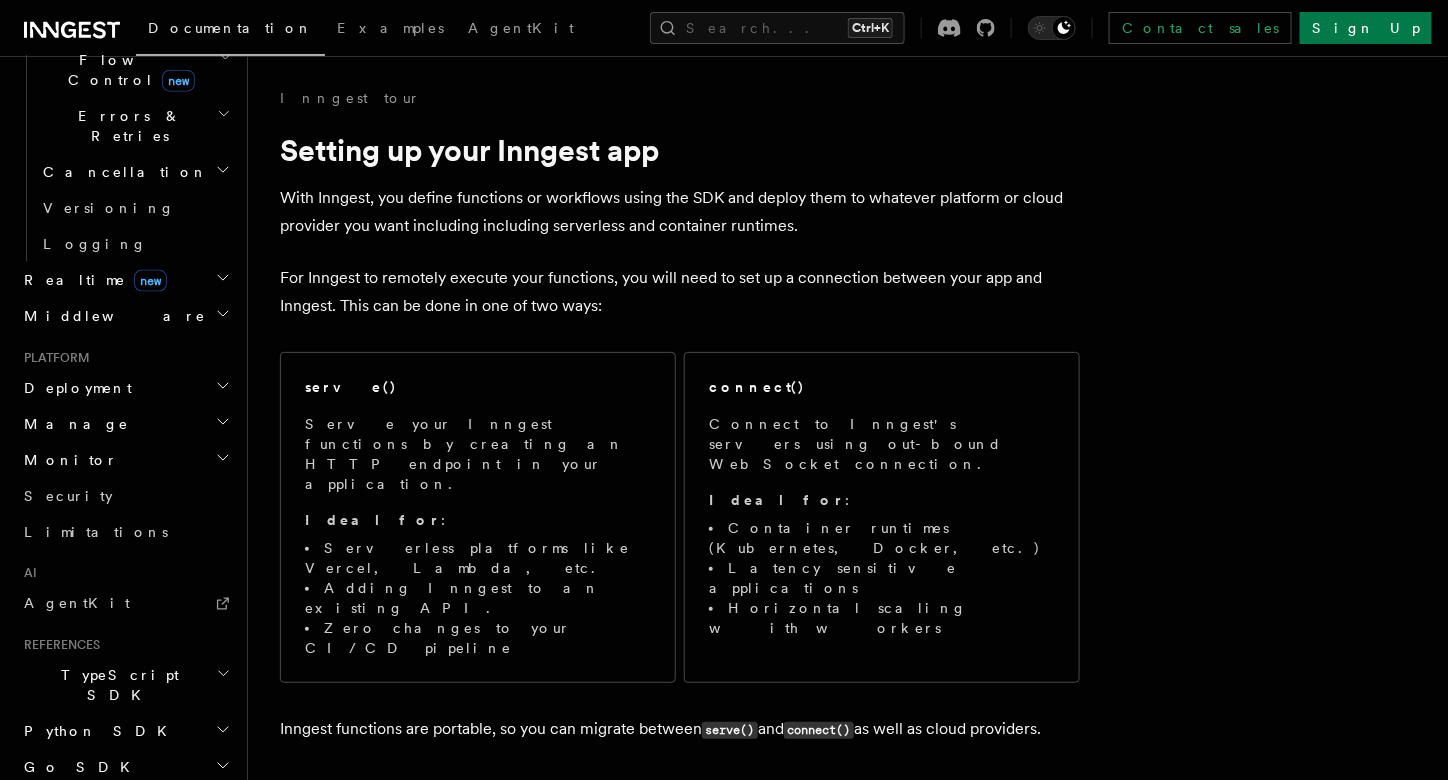 scroll, scrollTop: 720, scrollLeft: 0, axis: vertical 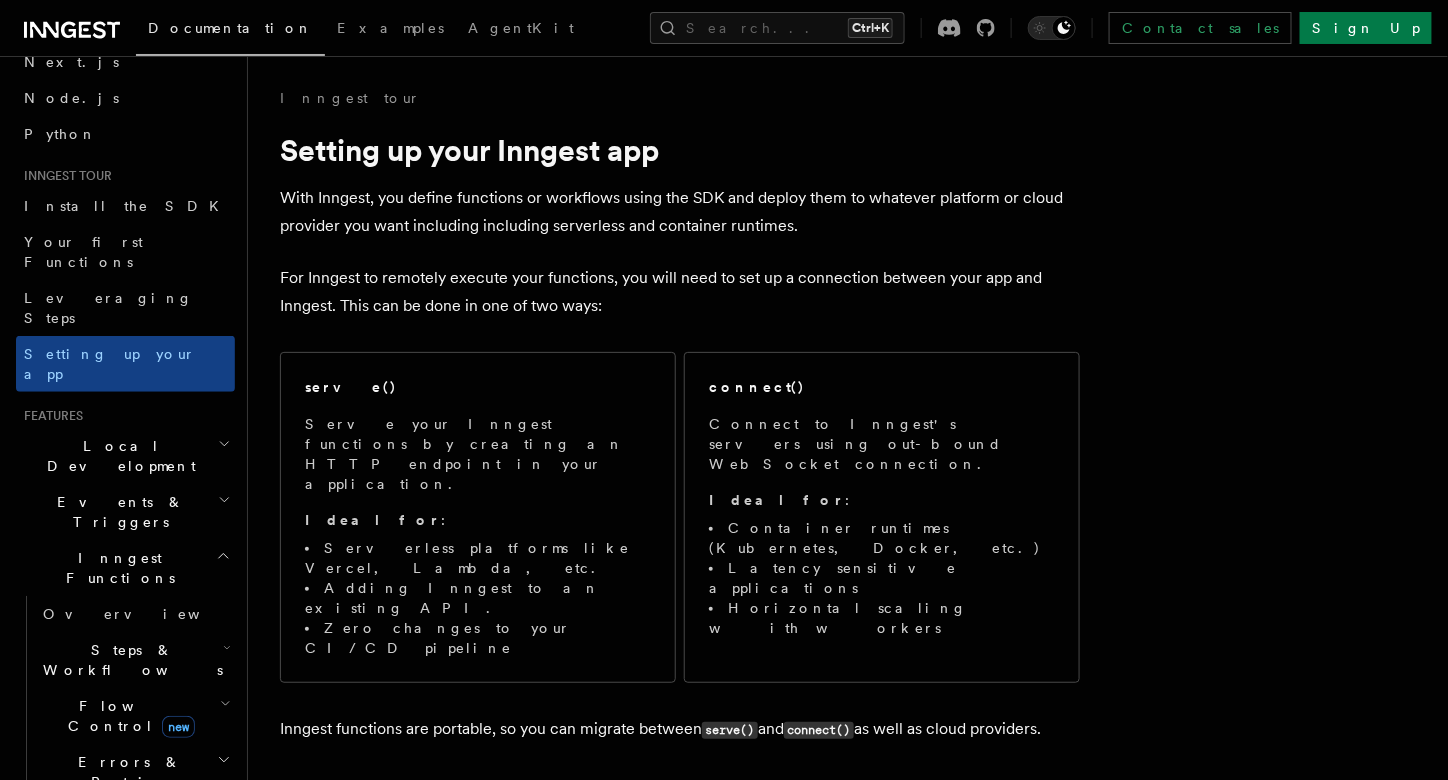 click on "Local Development" at bounding box center (125, 456) 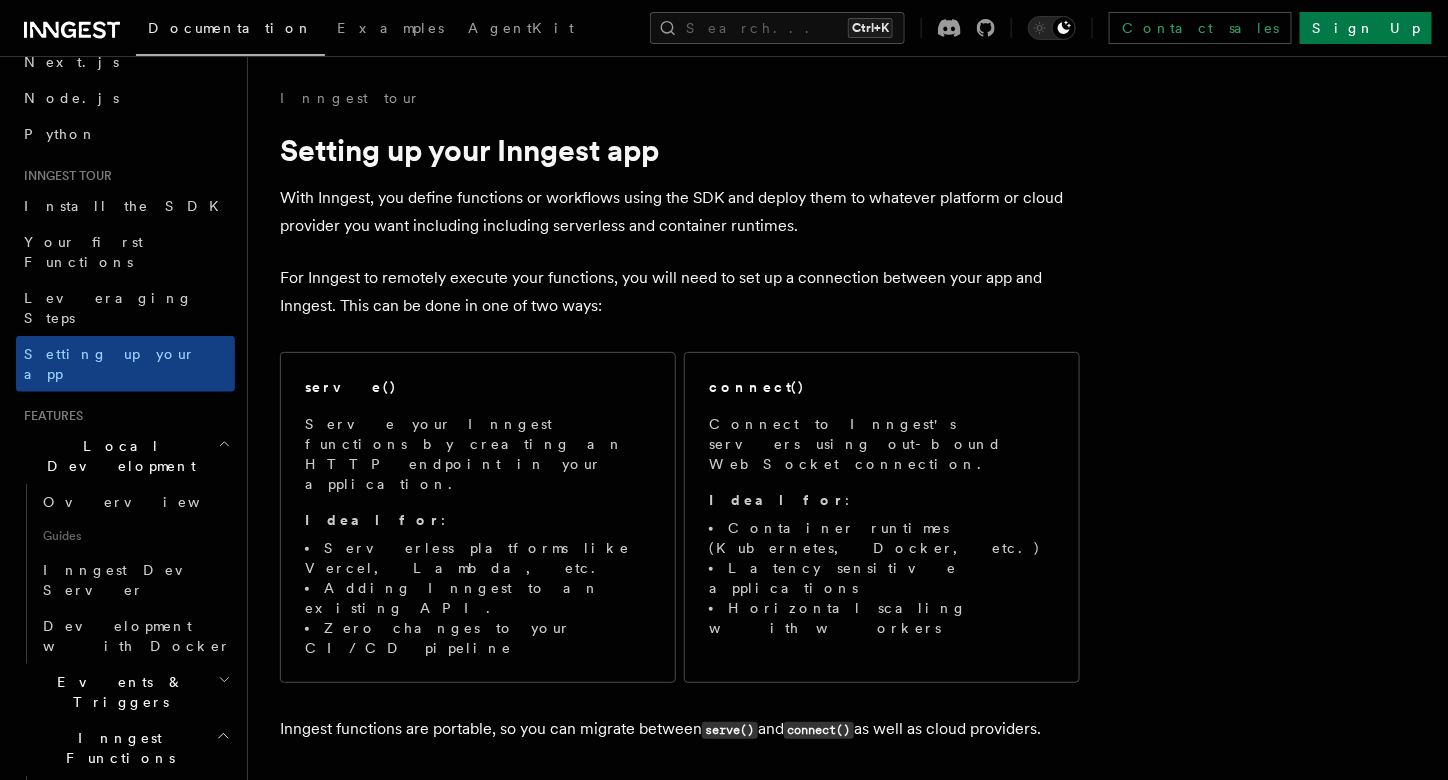 click on "Local Development" at bounding box center [125, 456] 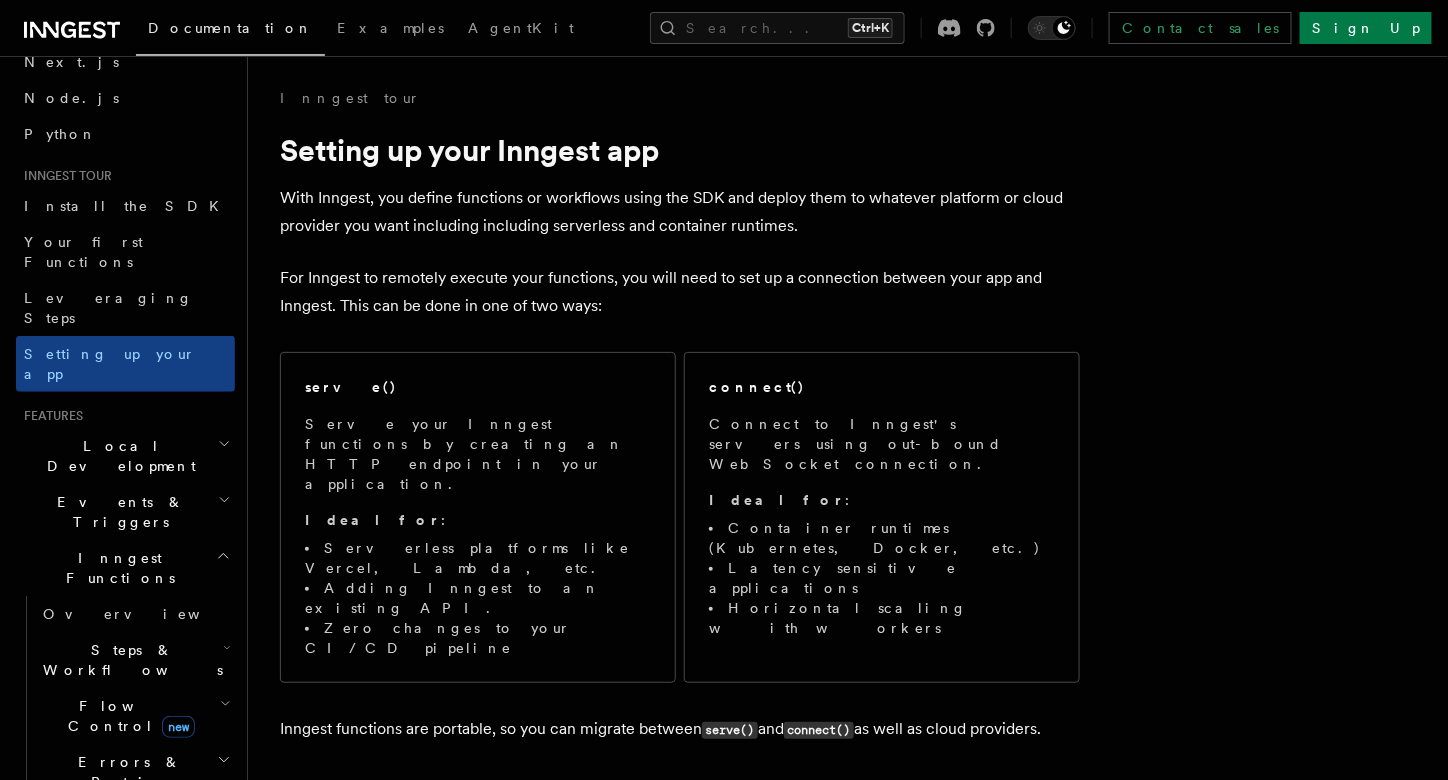 click 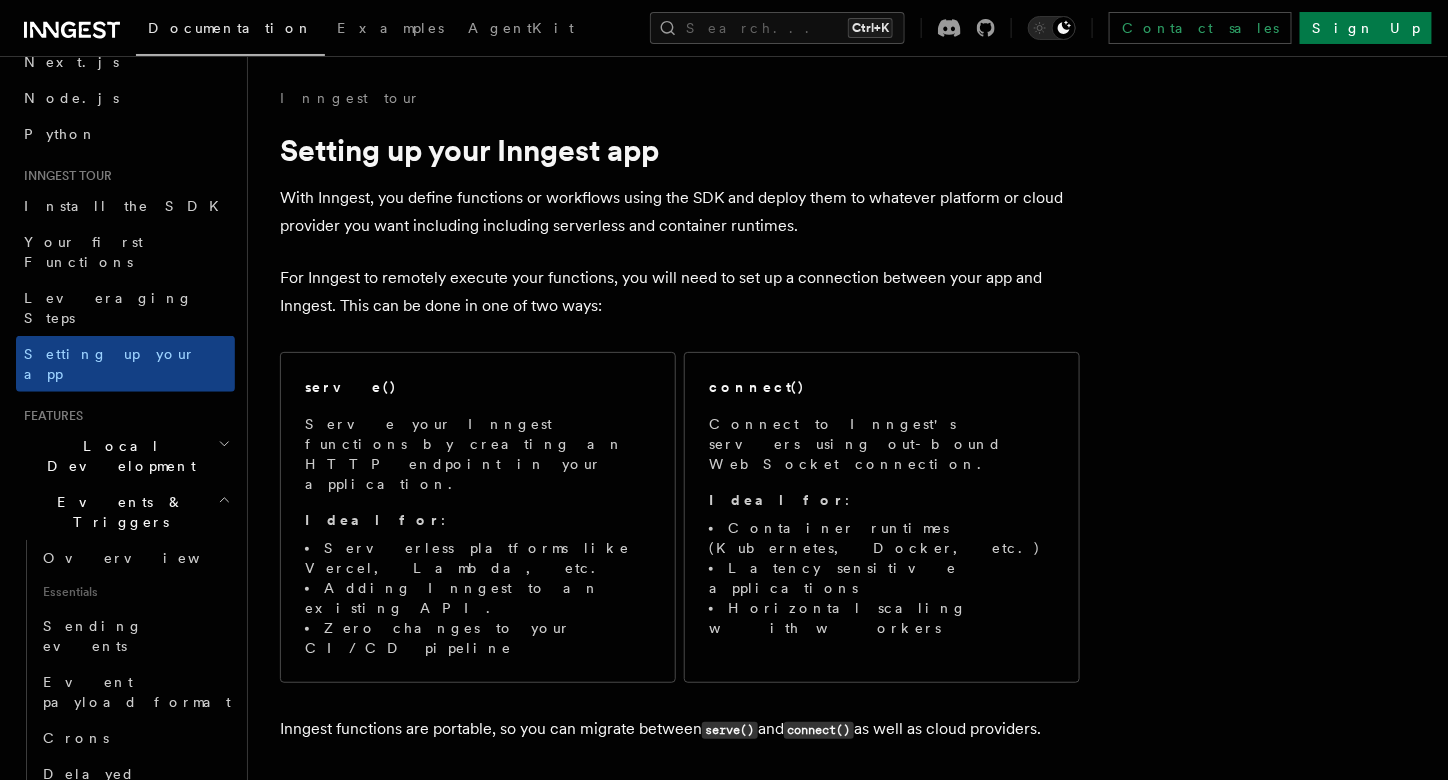 click 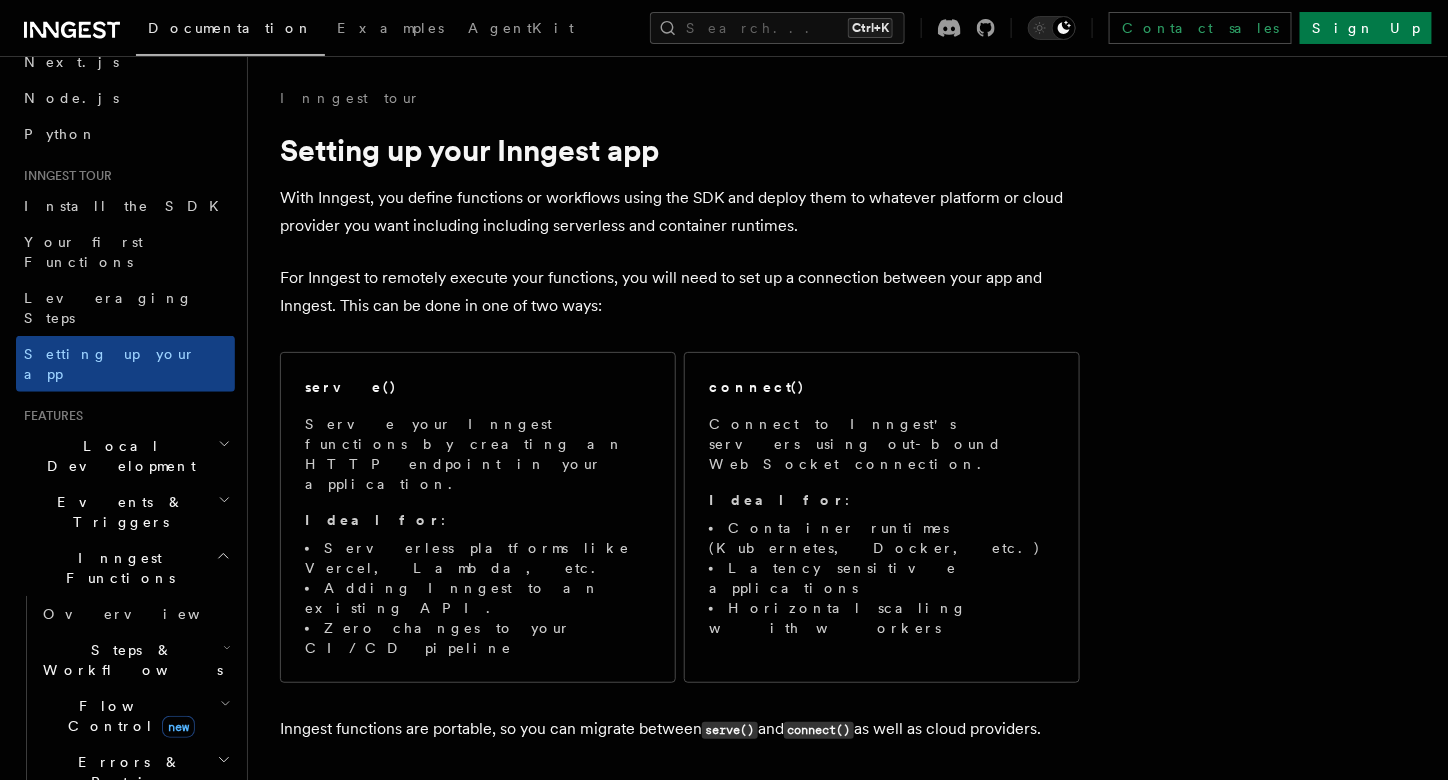 click 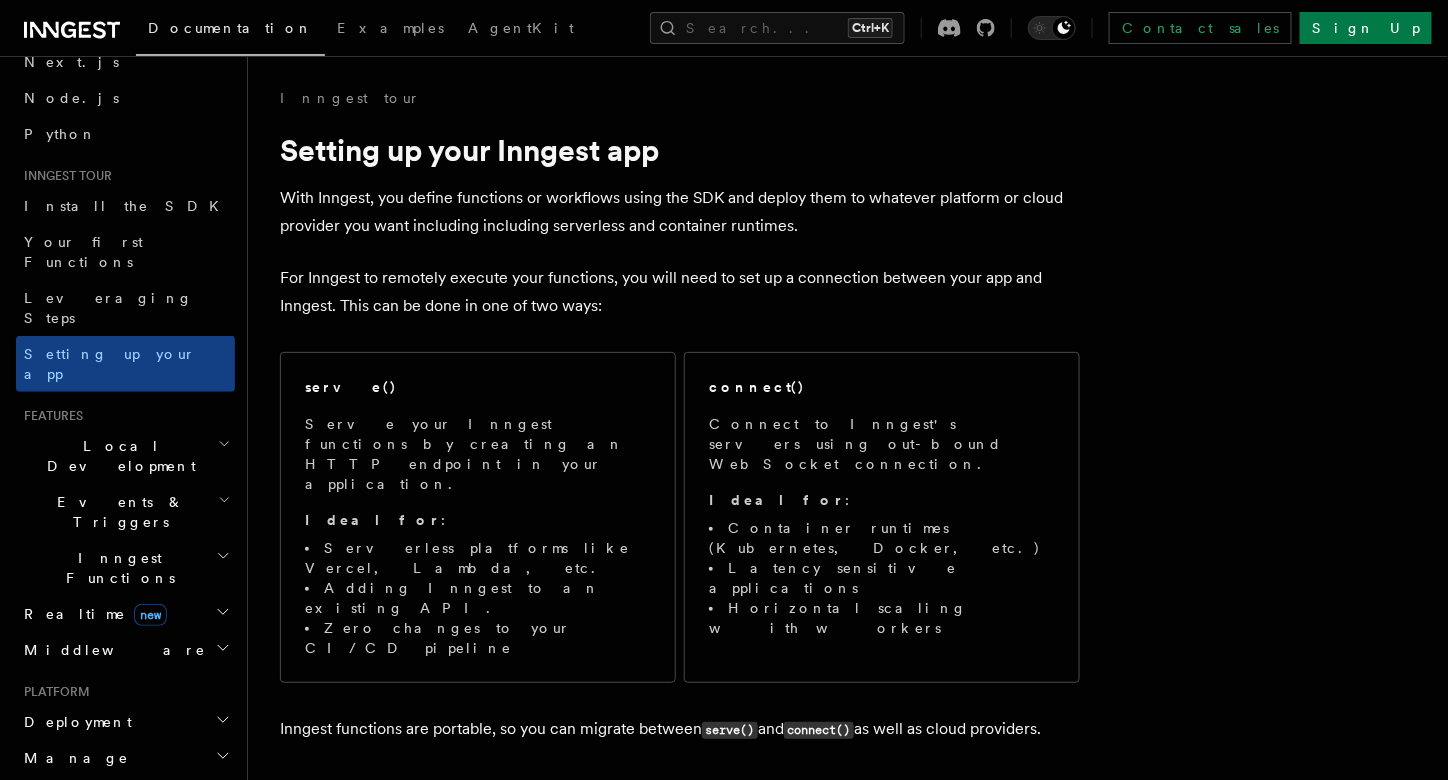 click 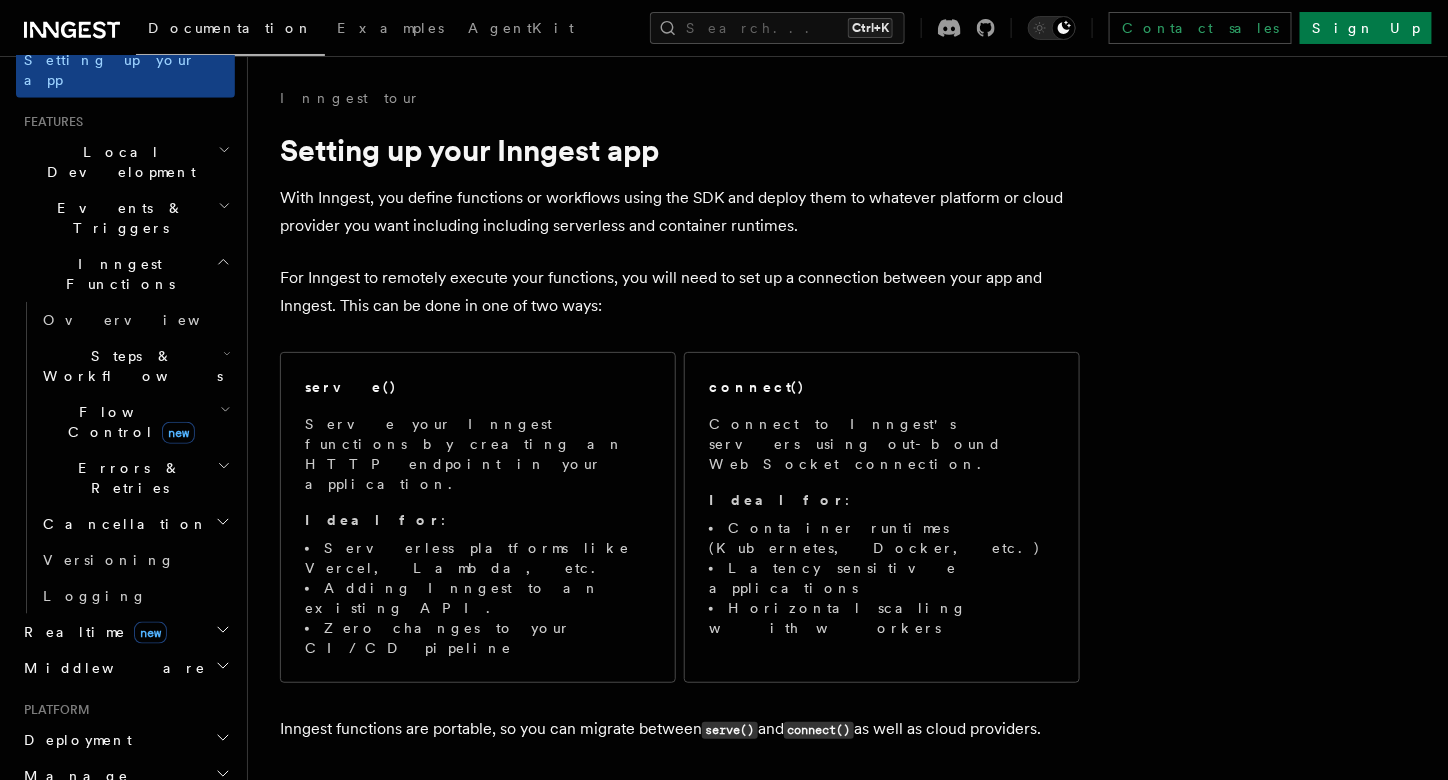 scroll, scrollTop: 400, scrollLeft: 0, axis: vertical 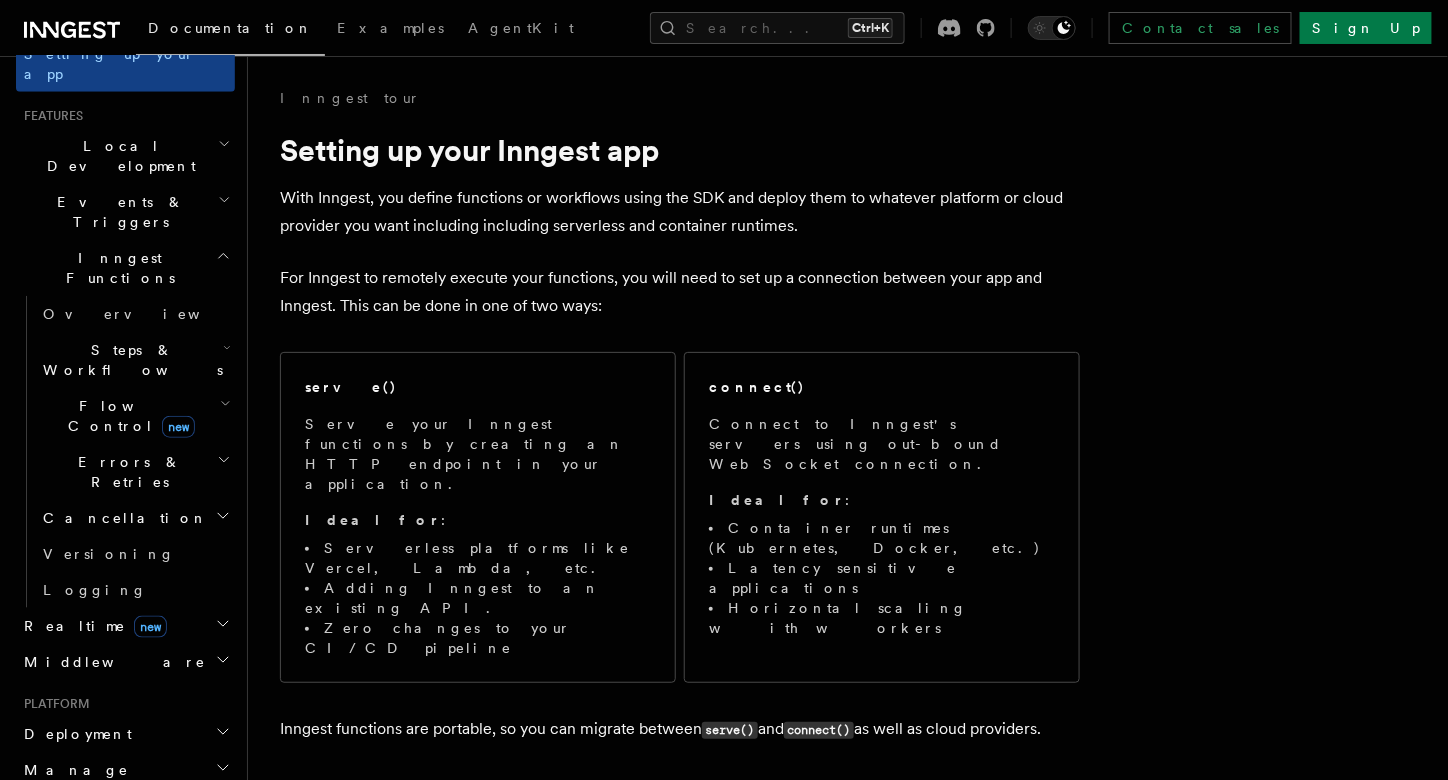 click 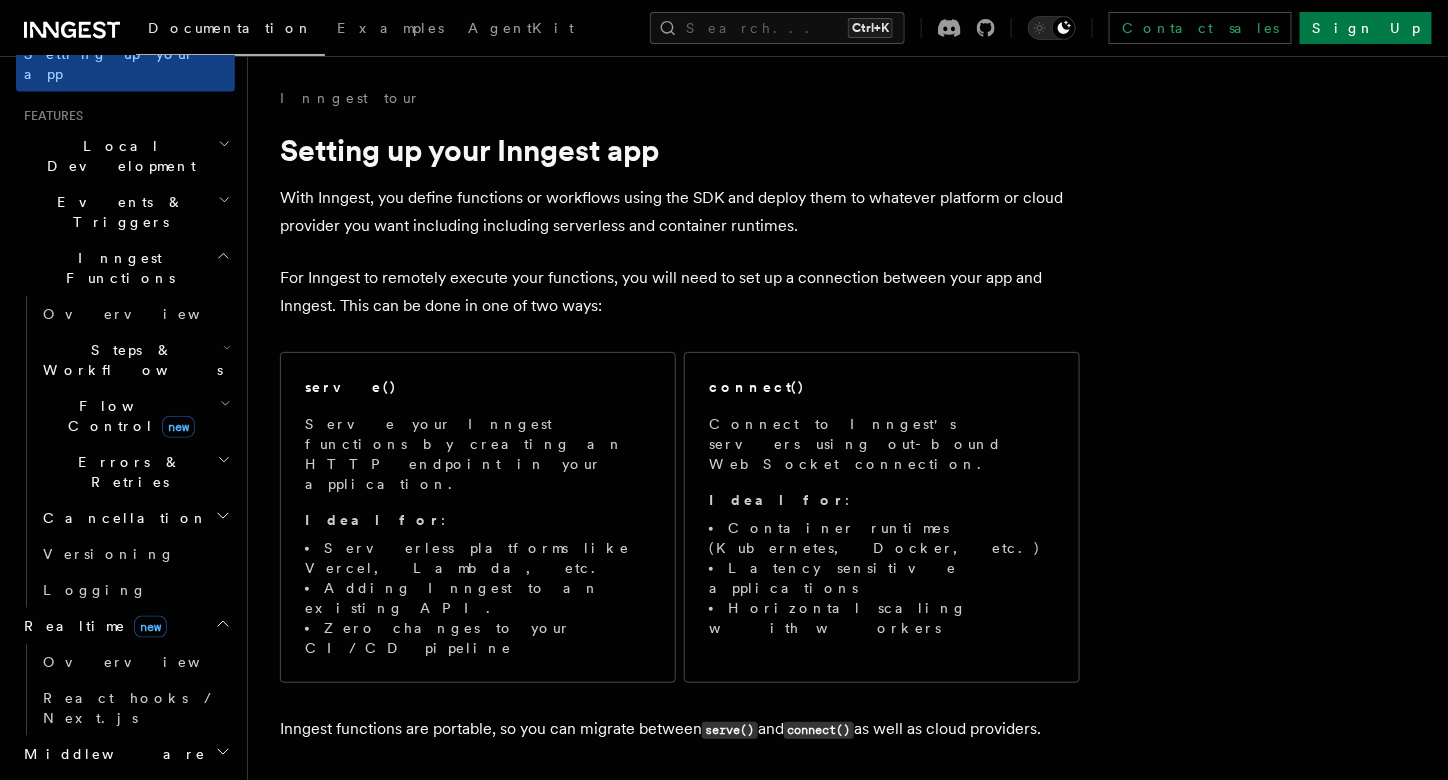 click 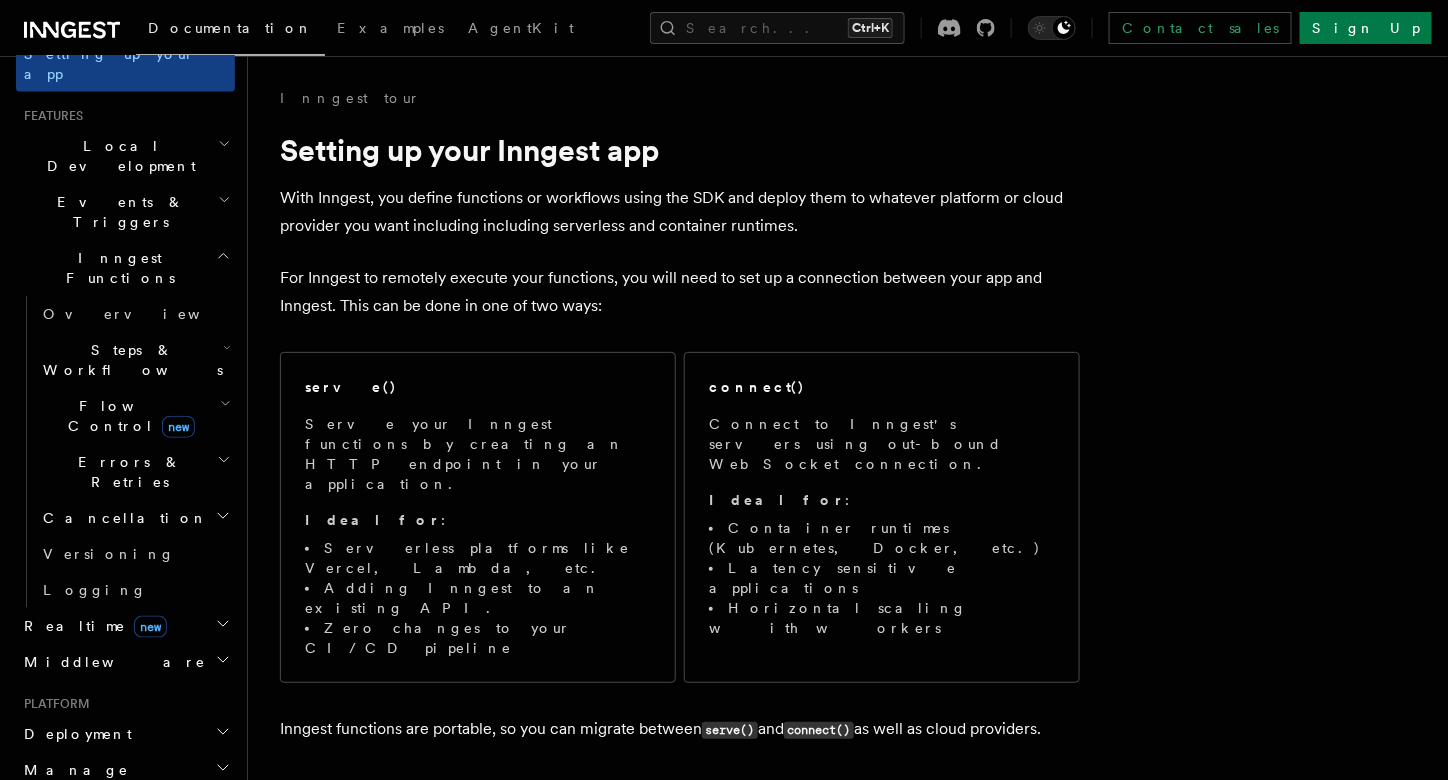 click 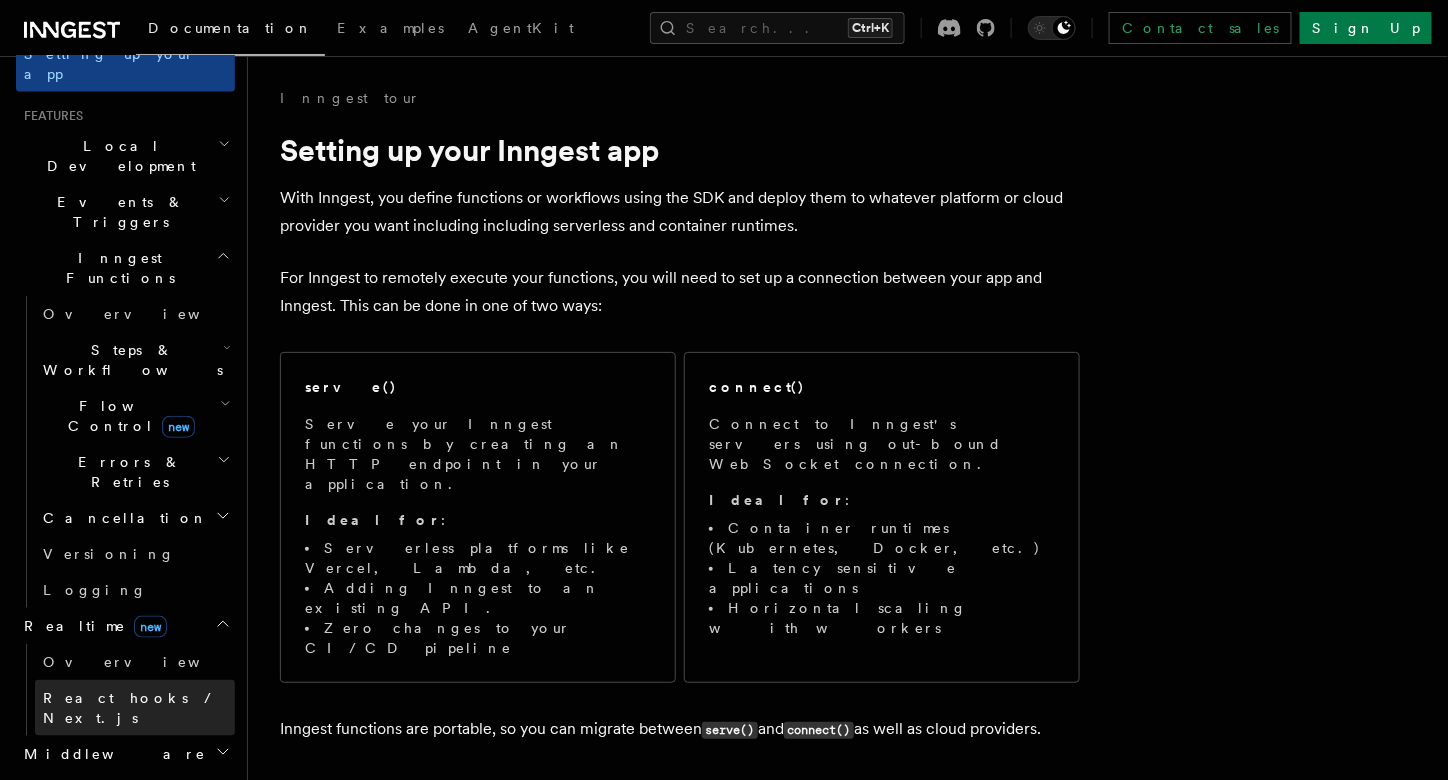 click on "React hooks / Next.js" at bounding box center (135, 708) 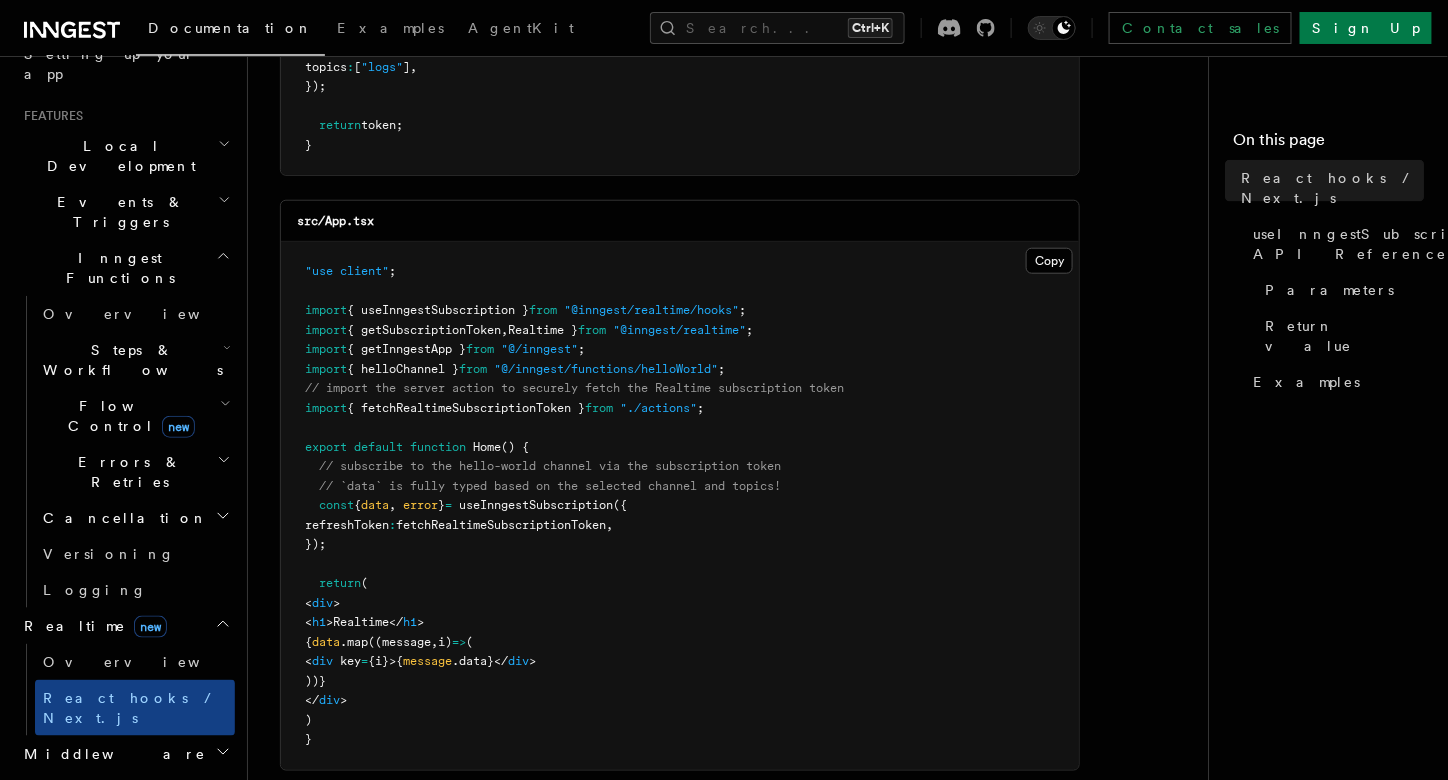 scroll, scrollTop: 1200, scrollLeft: 0, axis: vertical 